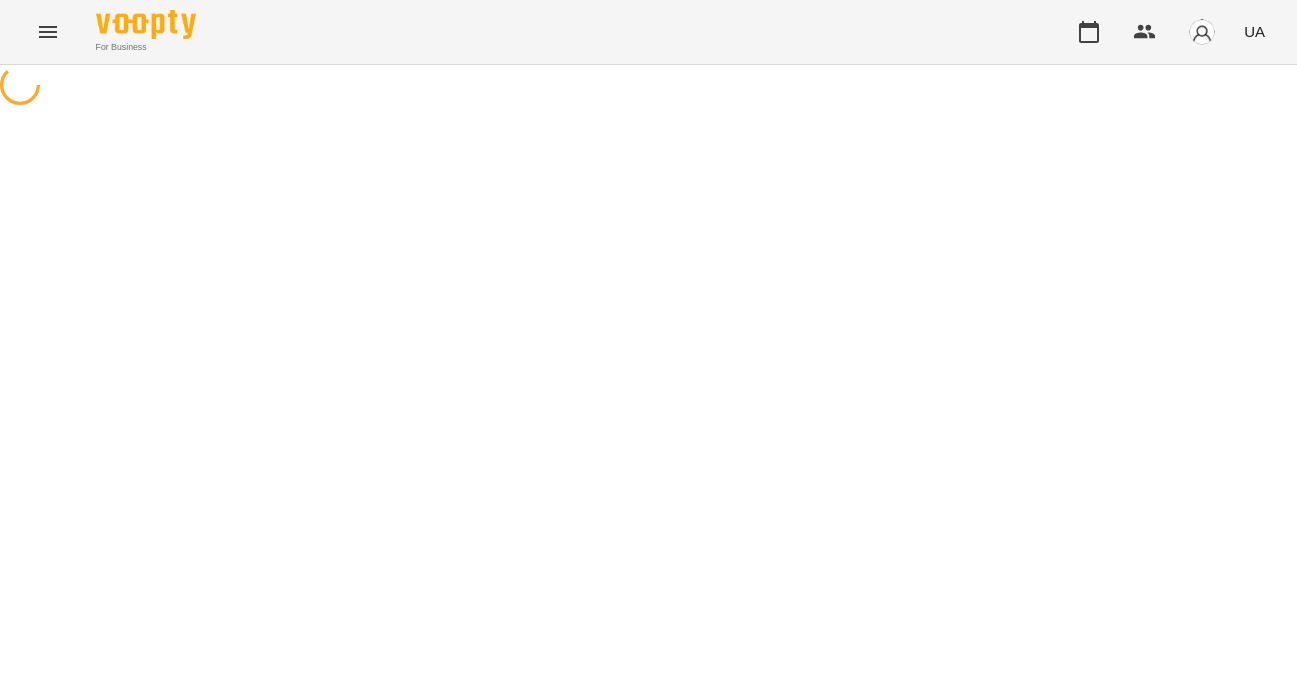 scroll, scrollTop: 0, scrollLeft: 0, axis: both 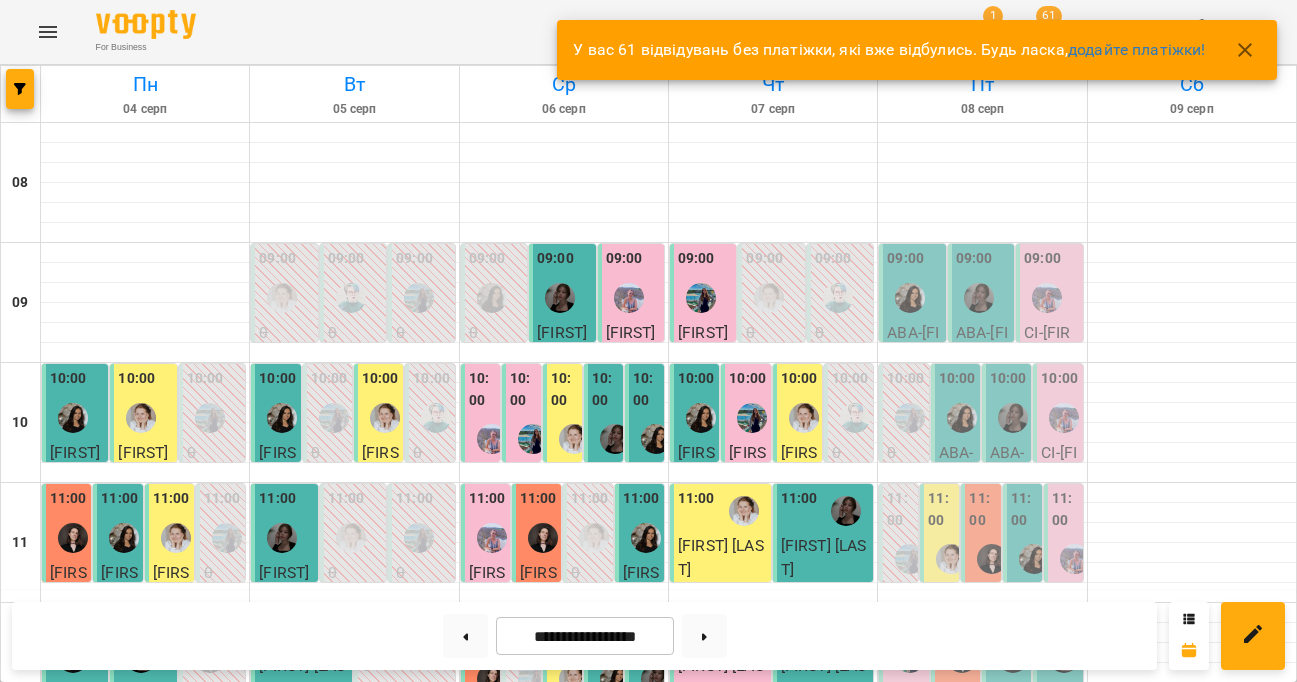 click 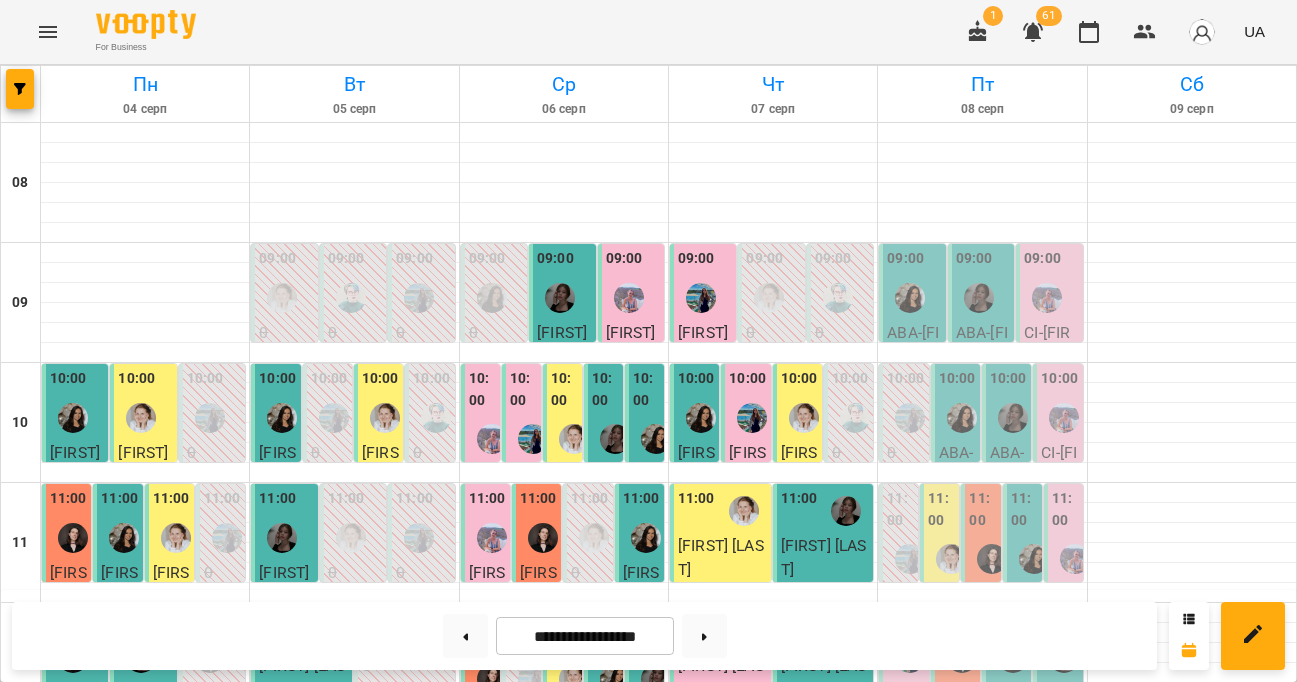 scroll, scrollTop: 179, scrollLeft: 0, axis: vertical 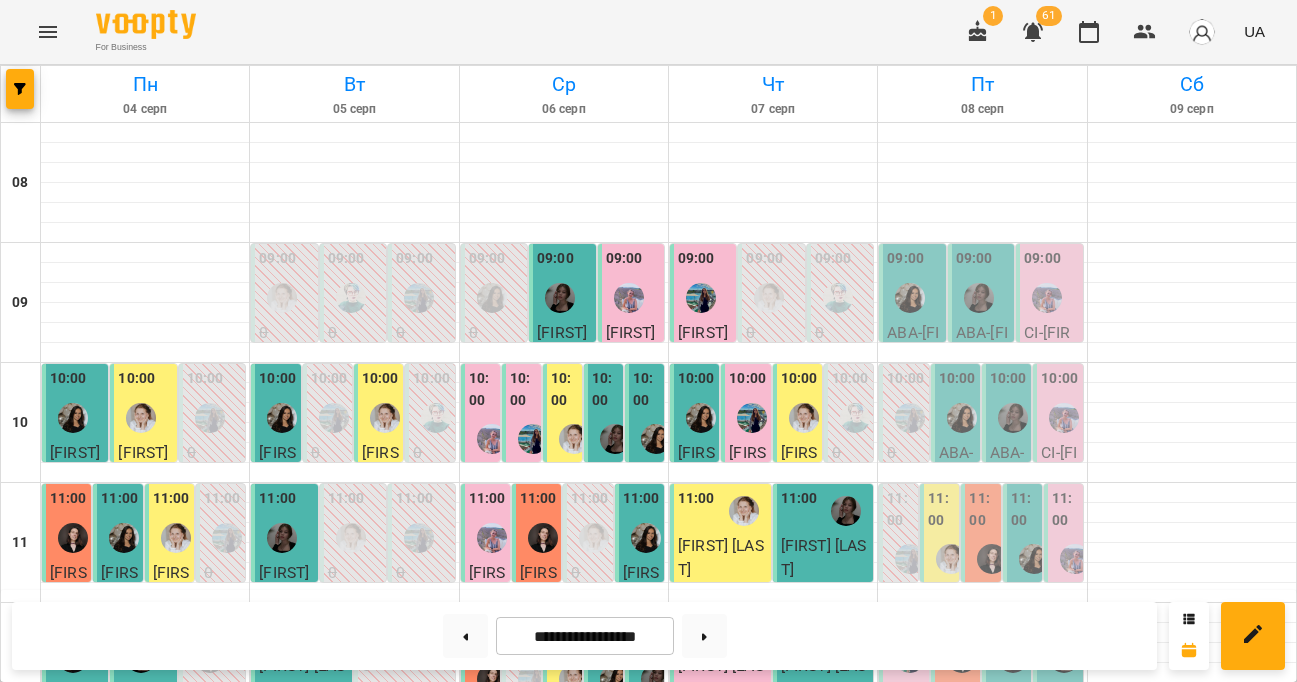 click on "For Business 1 61 UA" at bounding box center (648, 32) 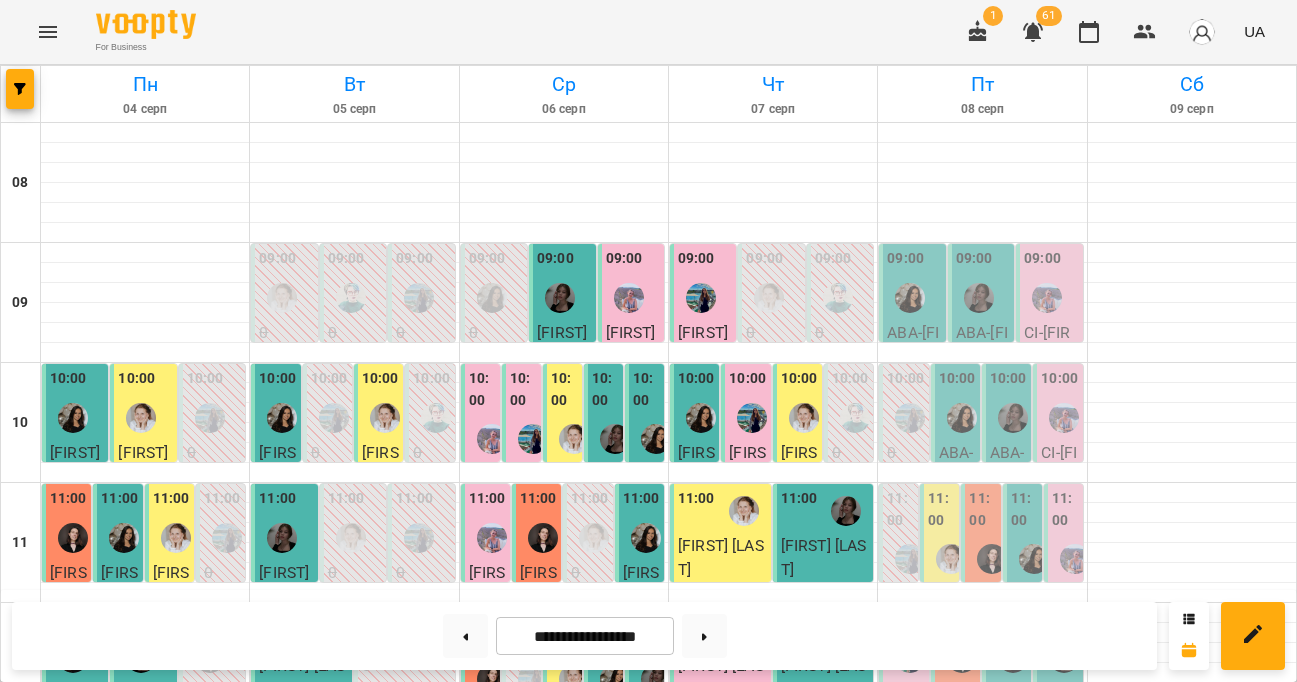 scroll, scrollTop: 403, scrollLeft: 0, axis: vertical 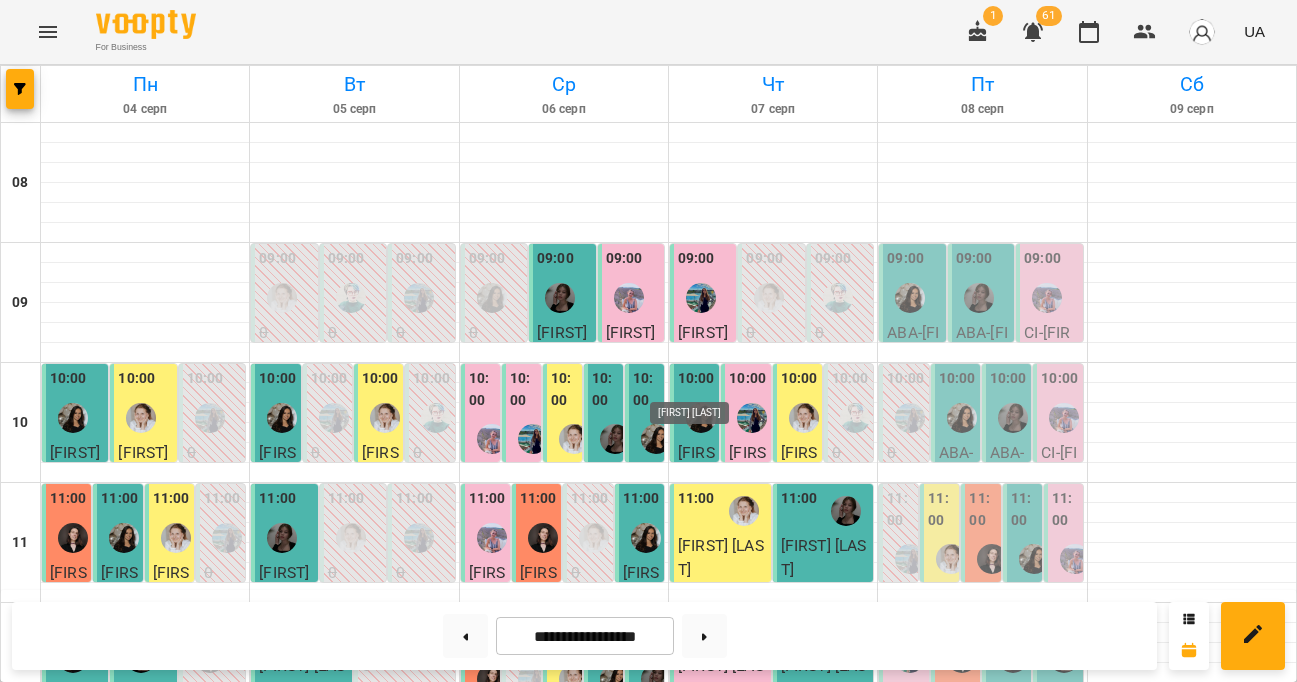 click at bounding box center [701, 778] 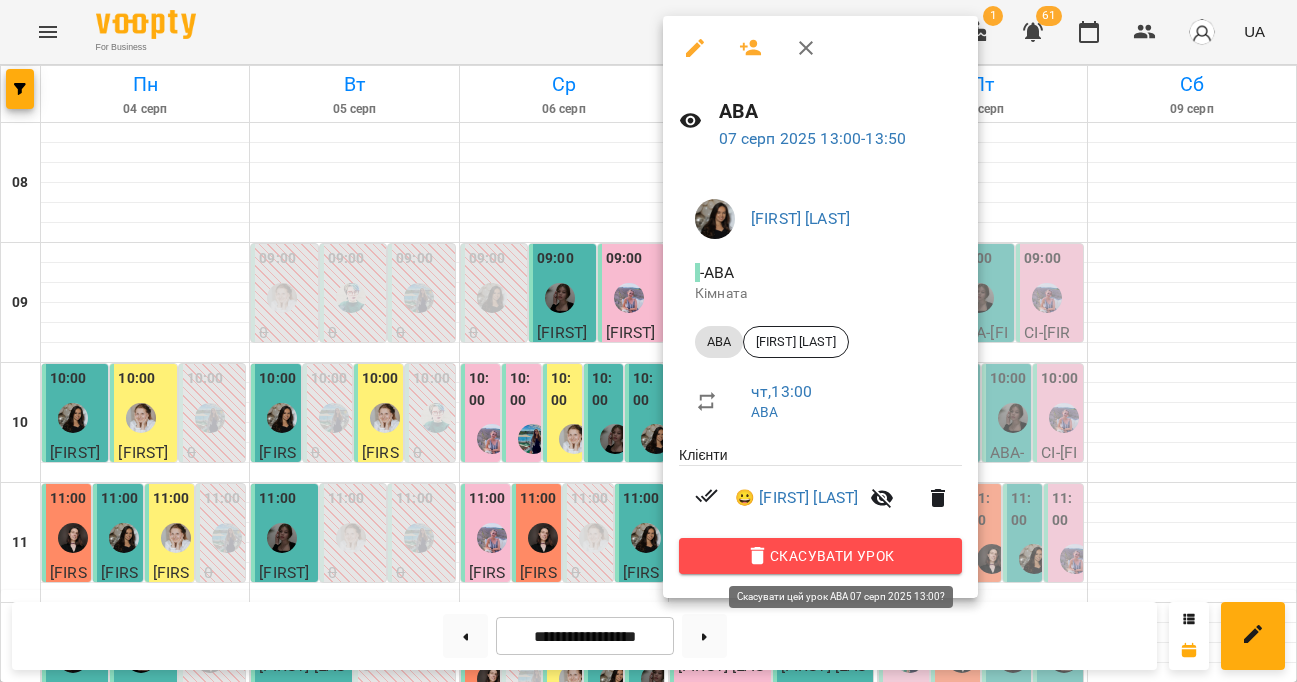 click on "Скасувати Урок" at bounding box center (820, 556) 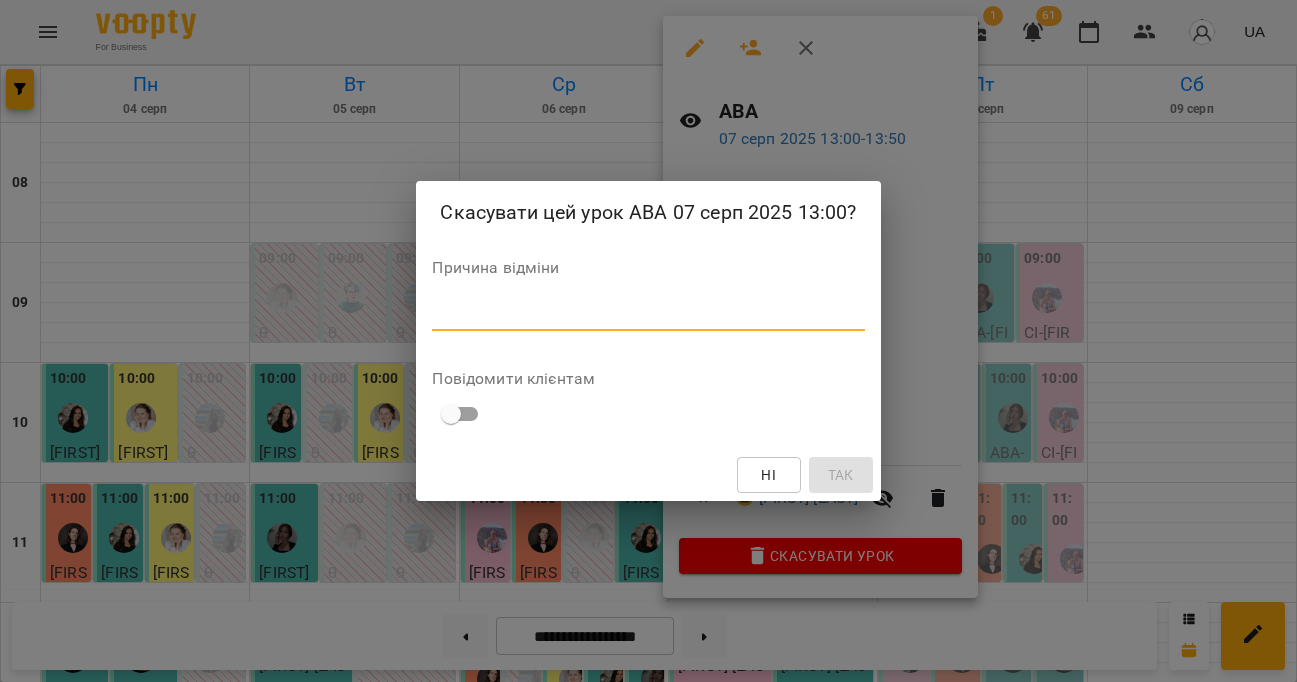 click at bounding box center [648, 315] 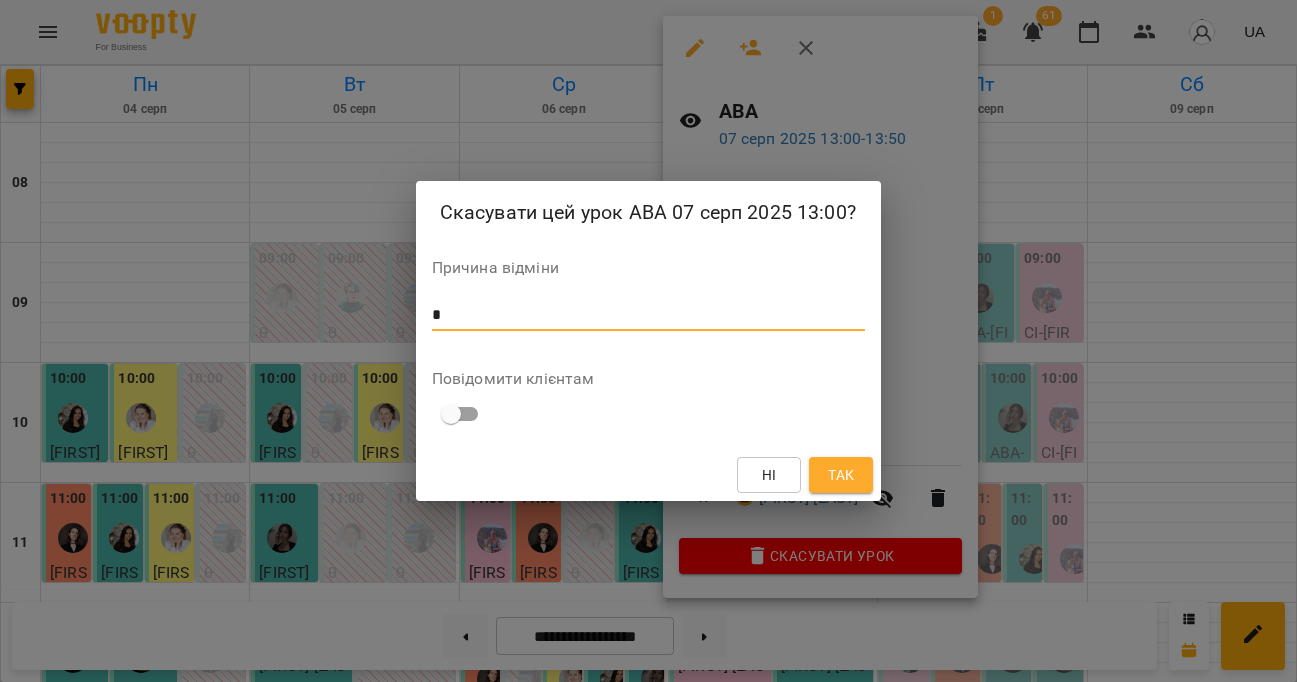 type on "*" 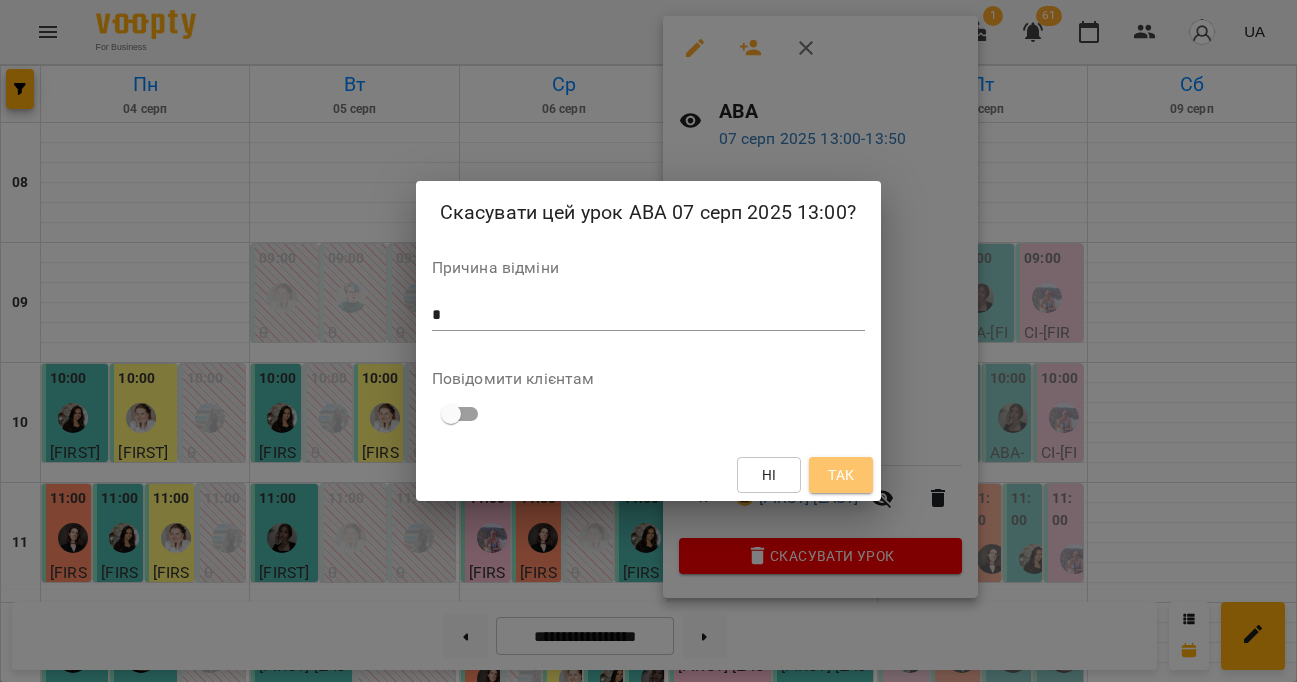 click on "Так" at bounding box center (841, 475) 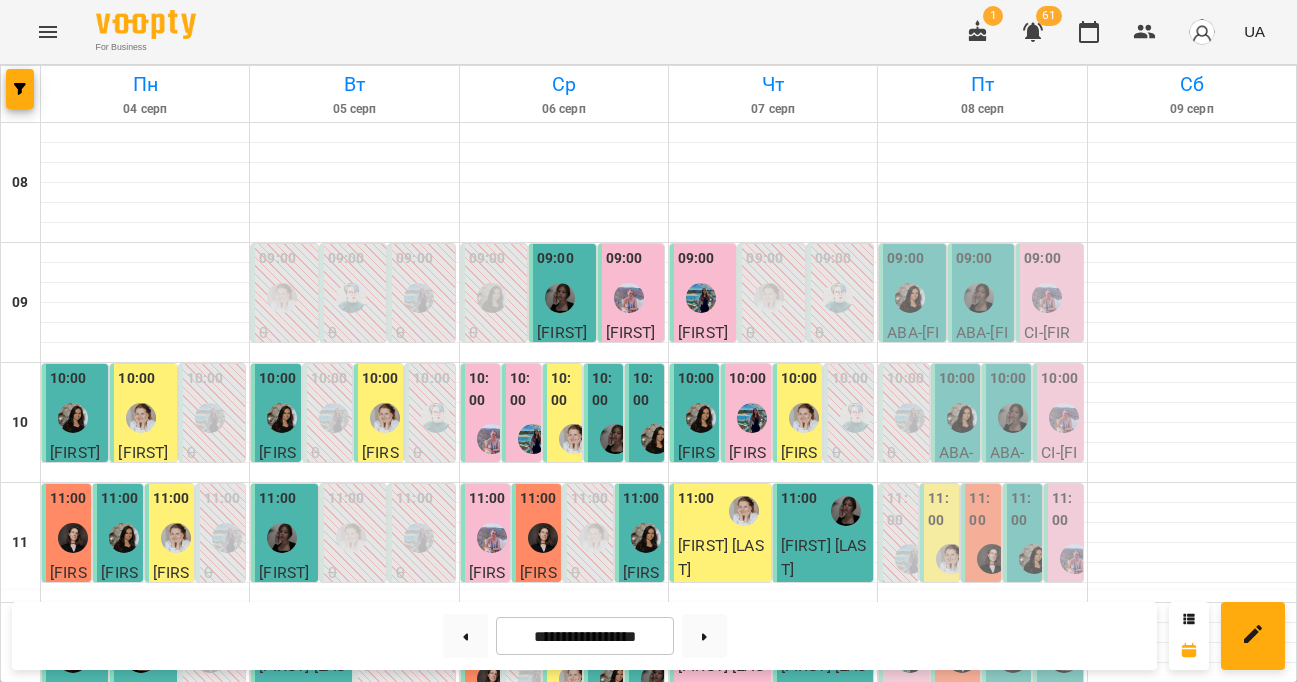 scroll, scrollTop: 819, scrollLeft: 0, axis: vertical 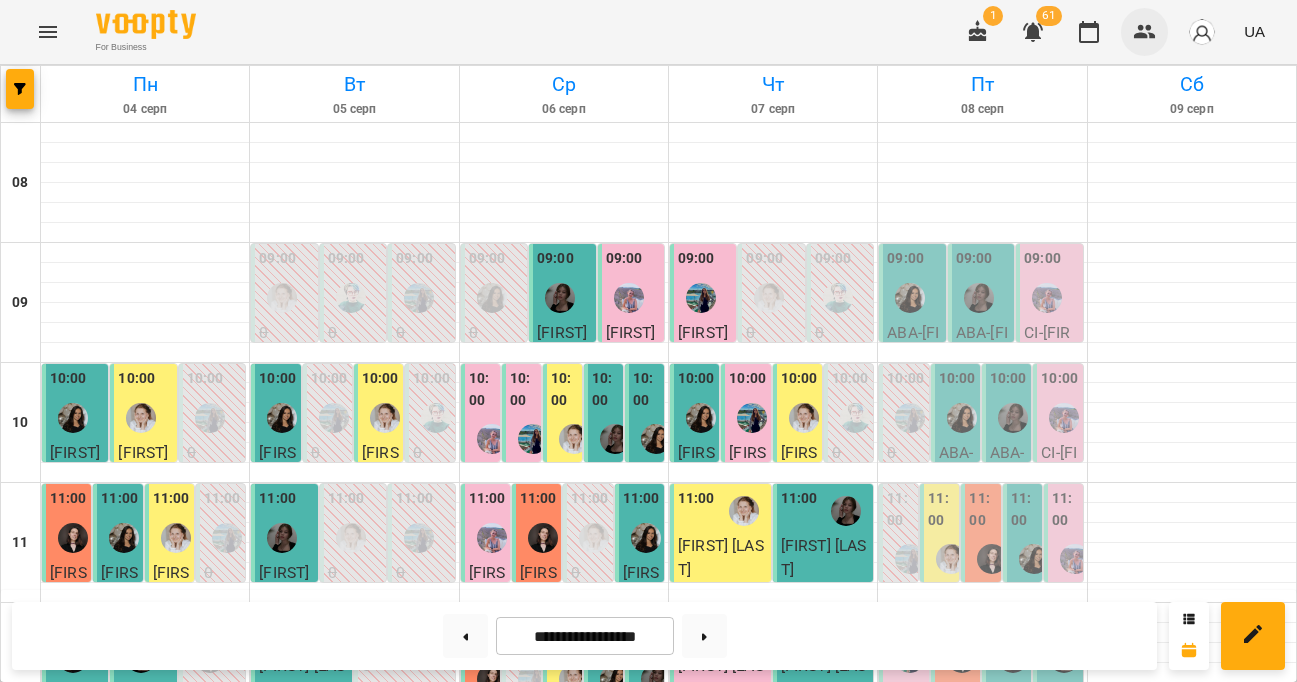 click at bounding box center [1145, 32] 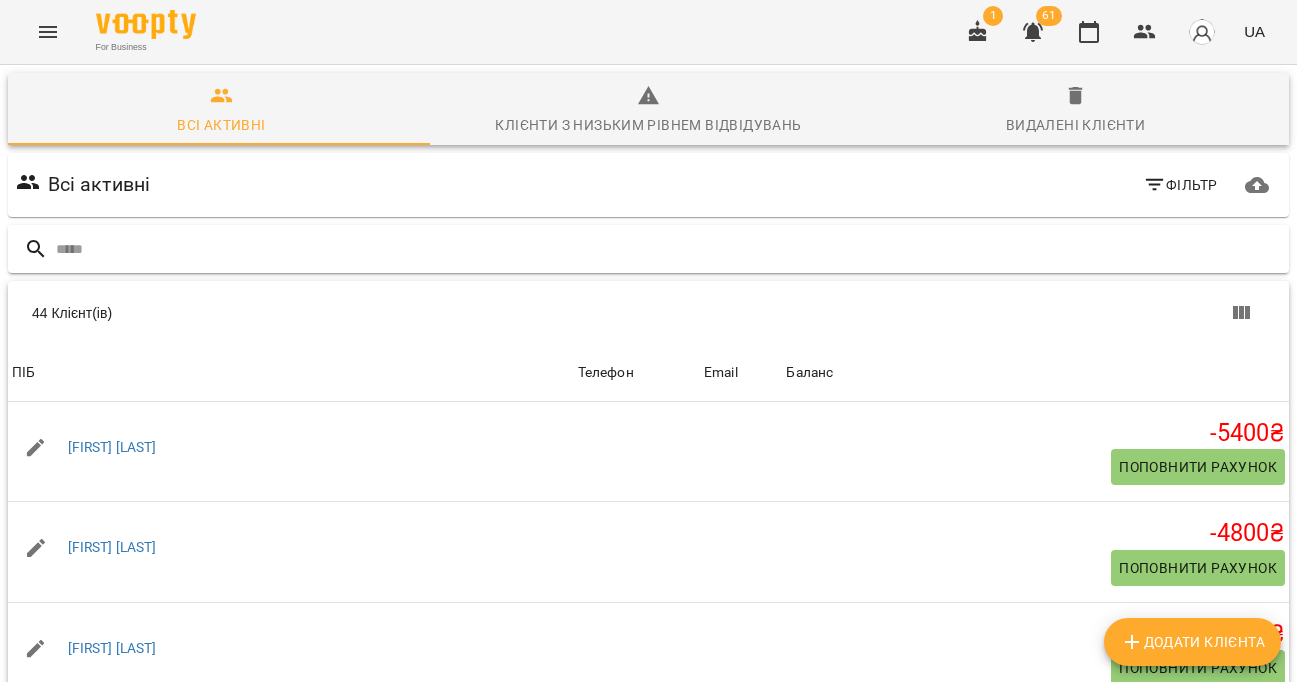 click at bounding box center (668, 249) 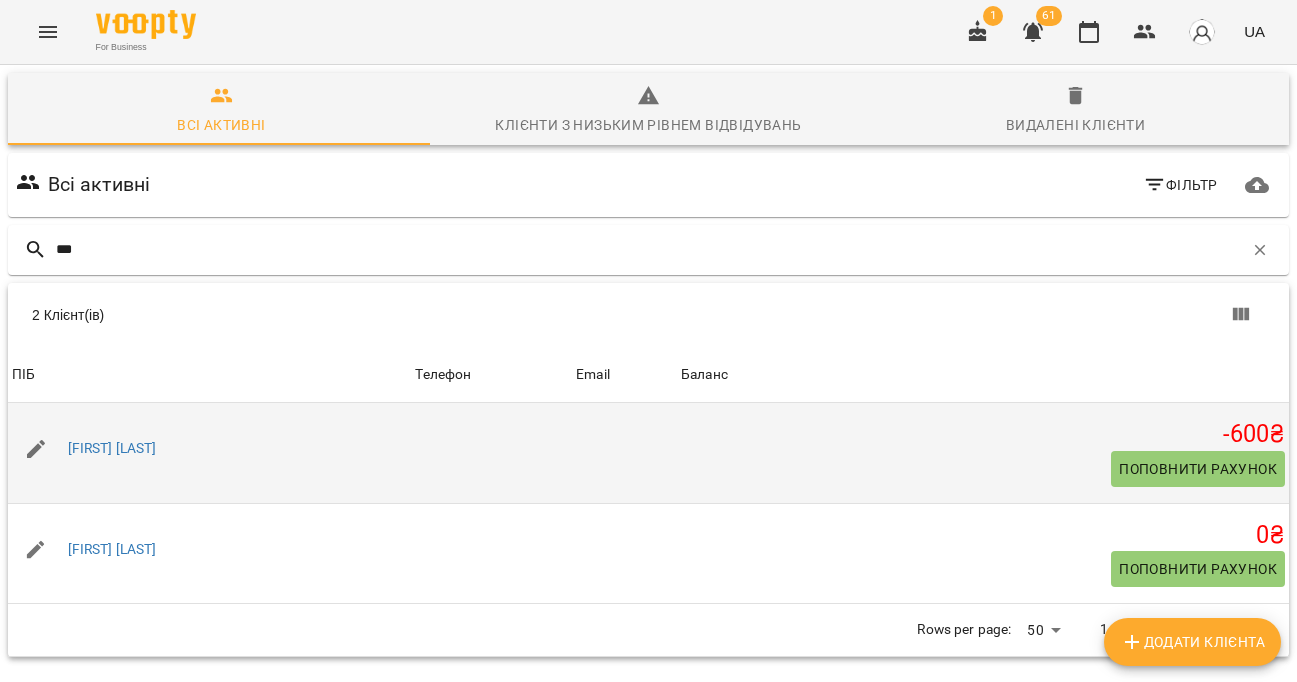type on "***" 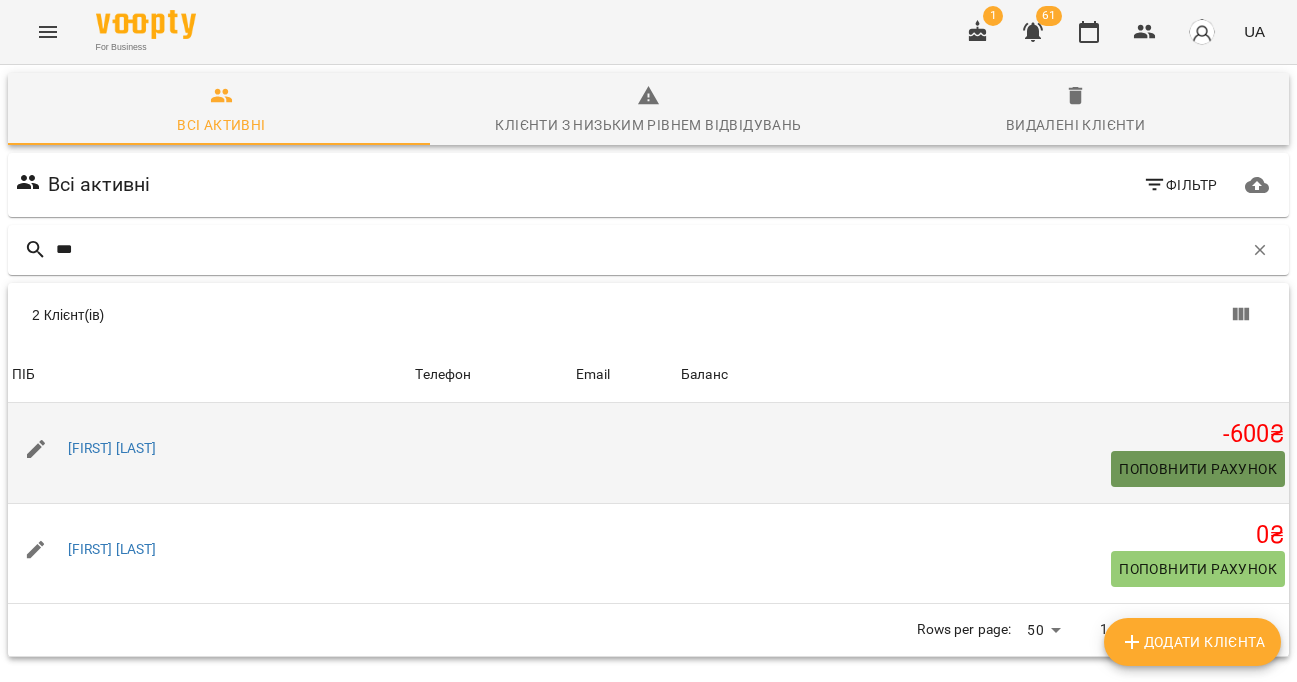 click on "Поповнити рахунок" at bounding box center (1198, 469) 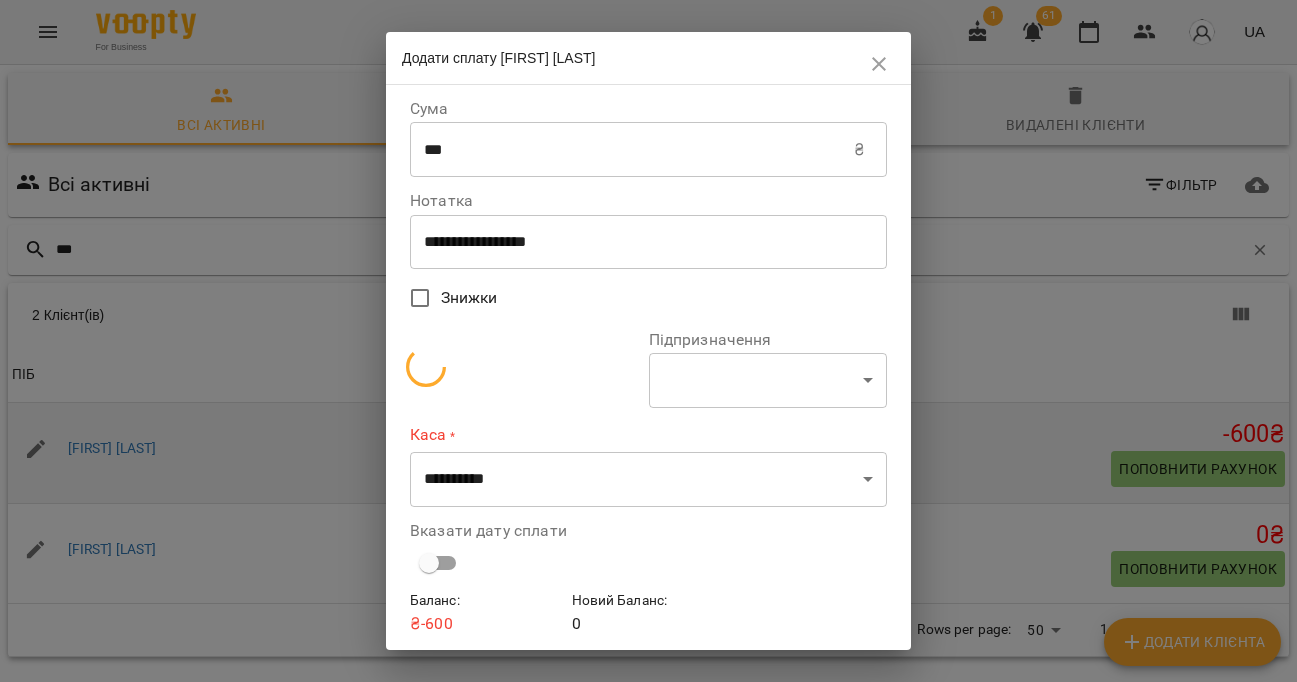 select on "**********" 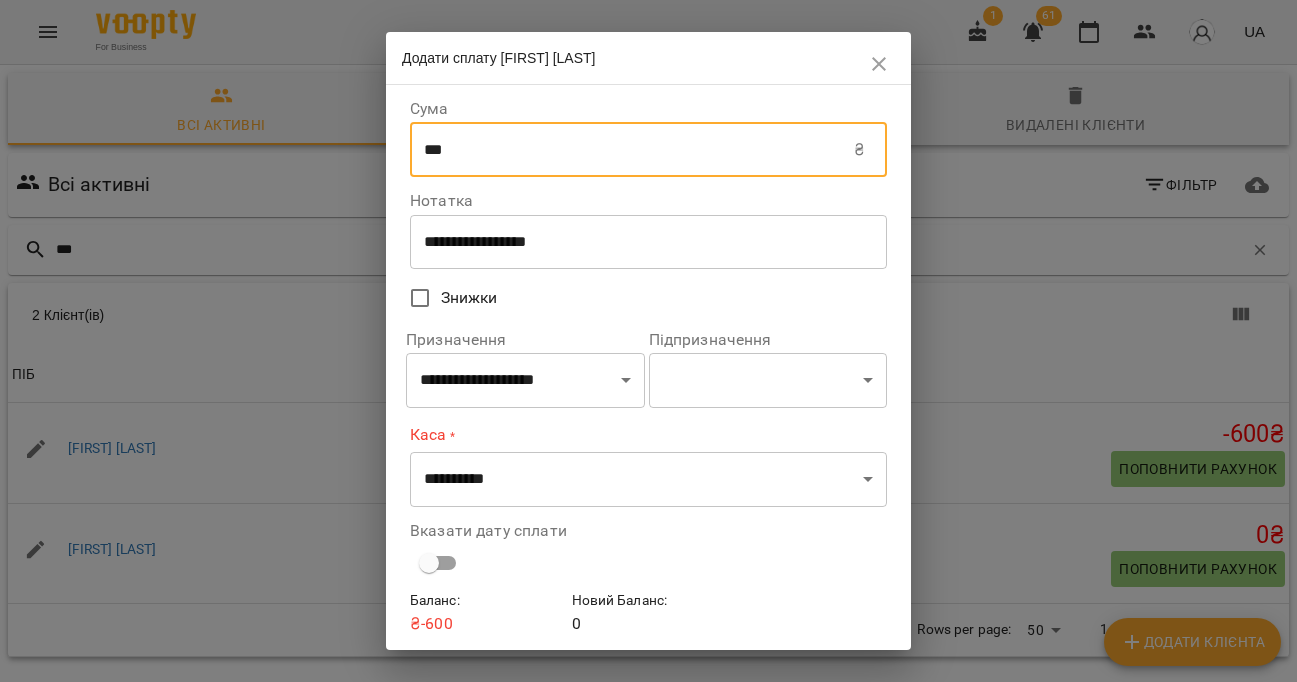 click on "***" at bounding box center (632, 150) 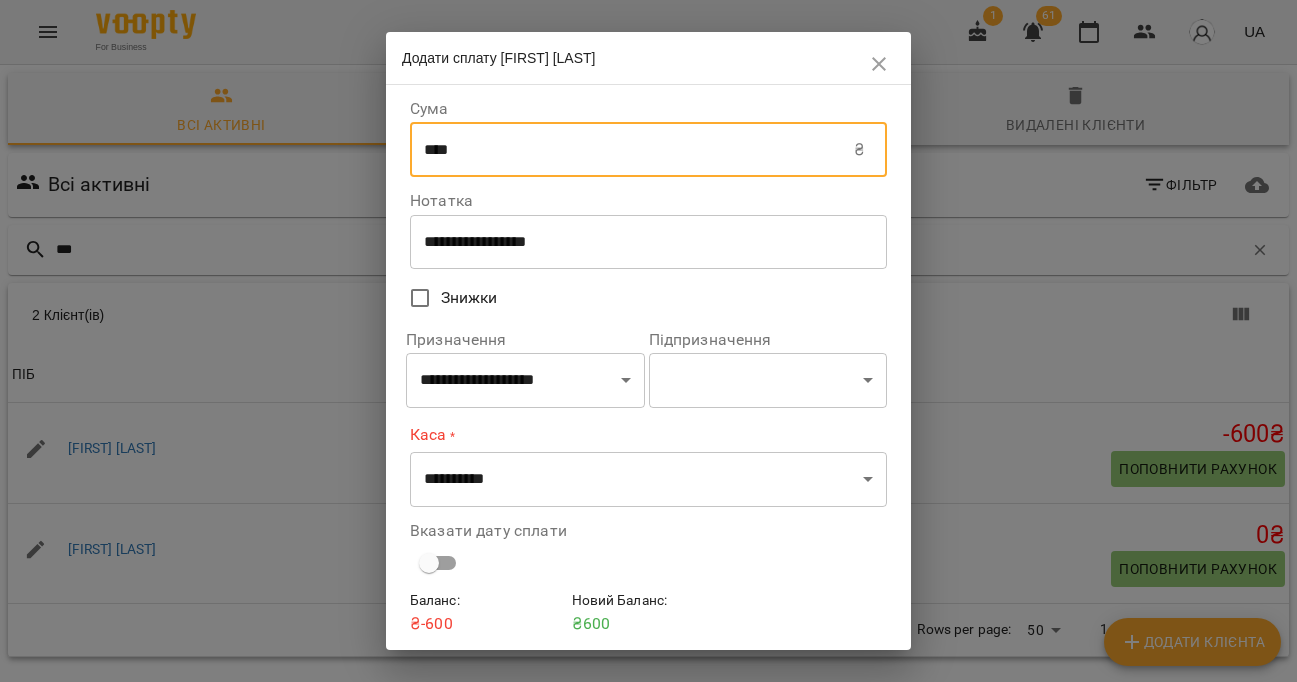 type on "****" 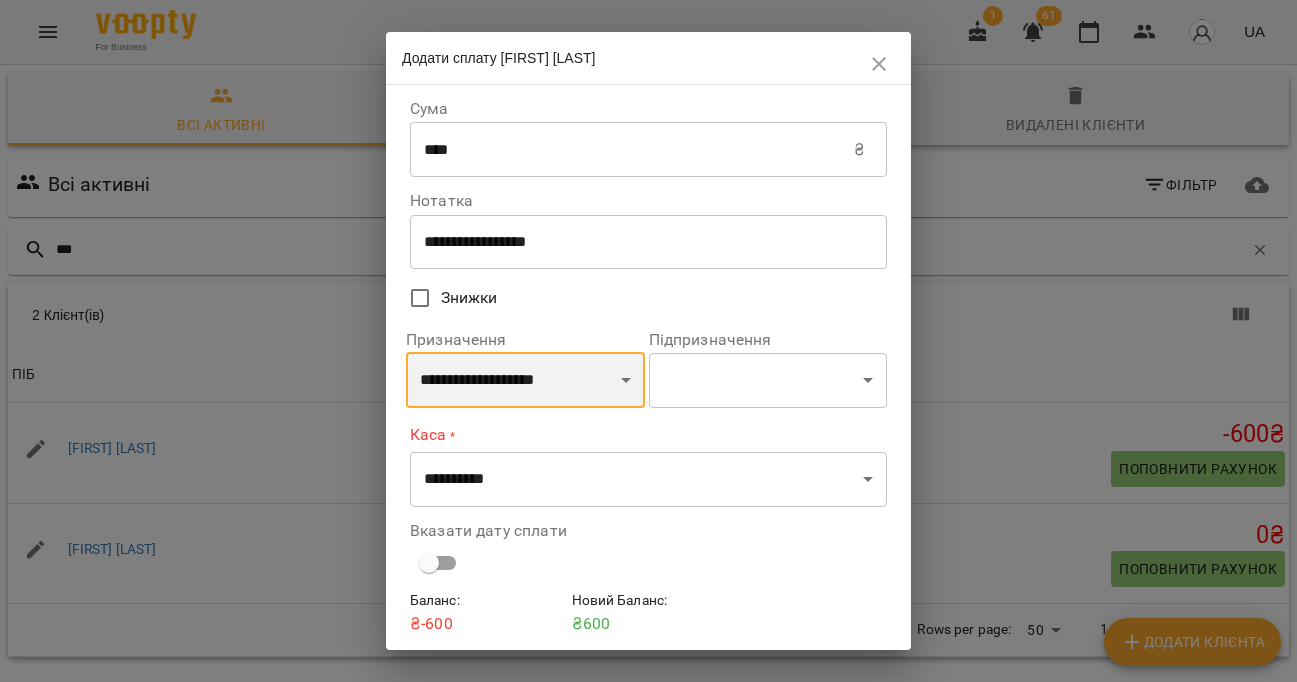 select on "*******" 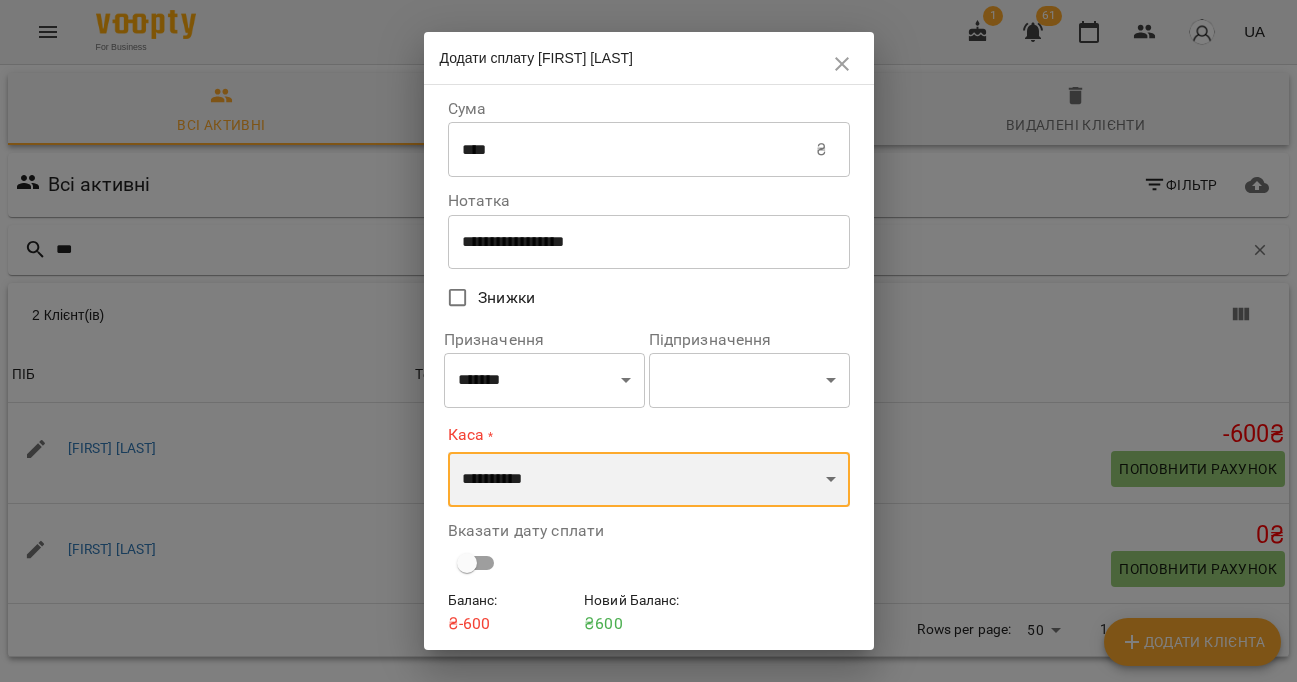 select on "****" 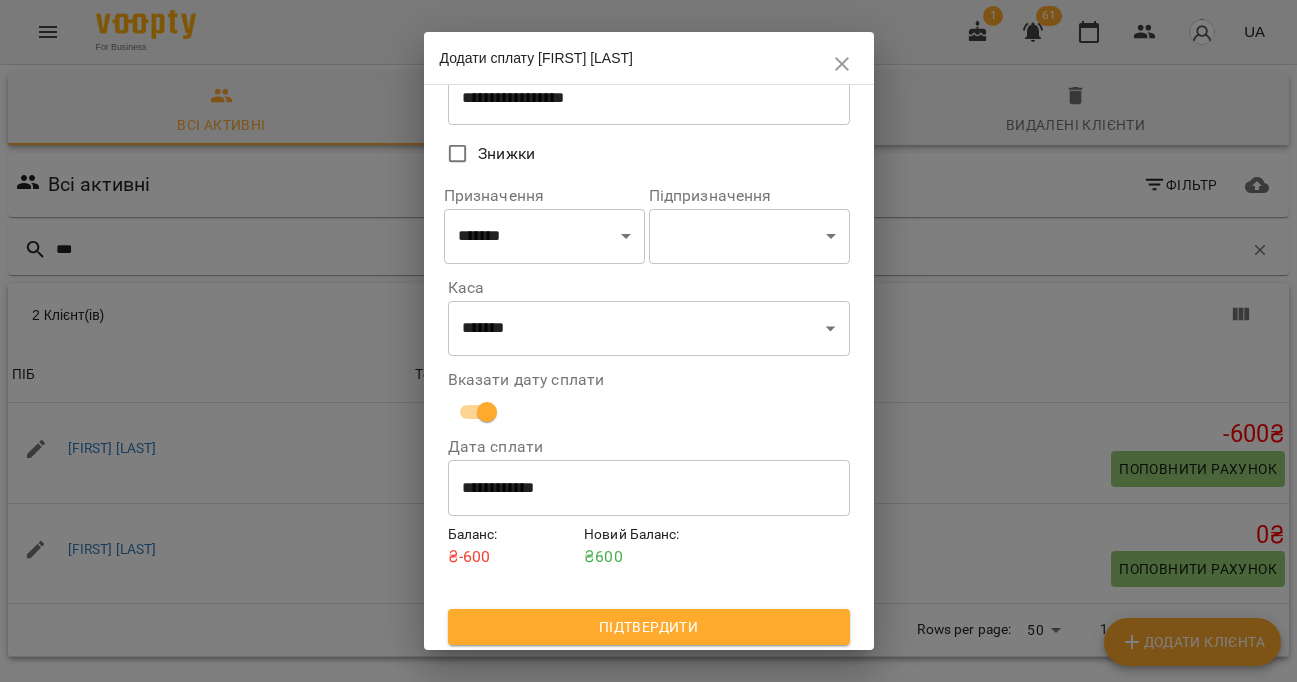 scroll, scrollTop: 143, scrollLeft: 0, axis: vertical 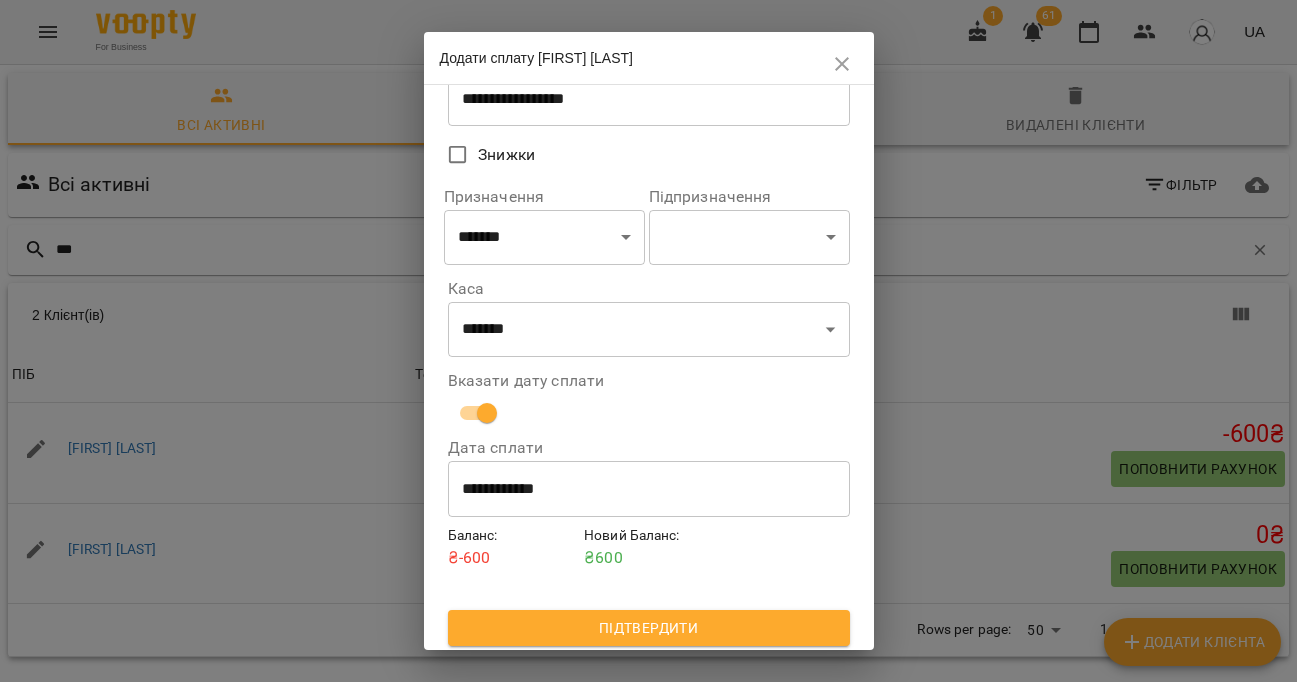 click on "Підтвердити" at bounding box center (649, 628) 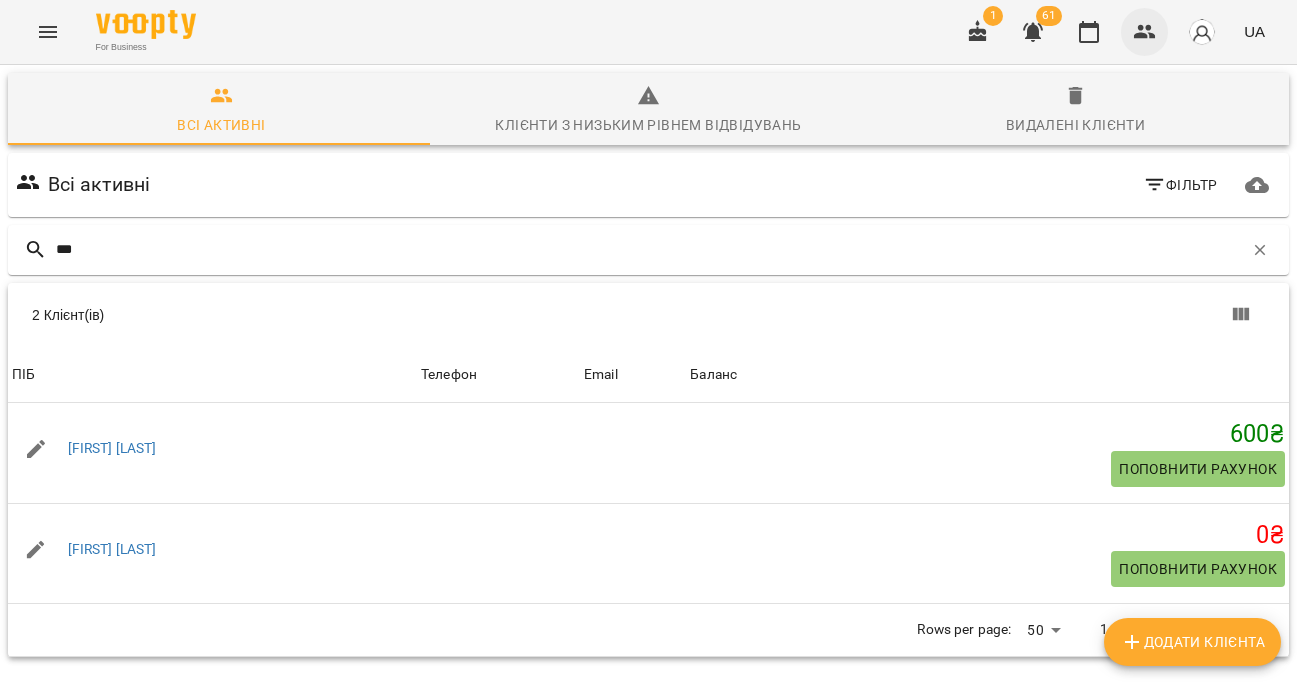 click 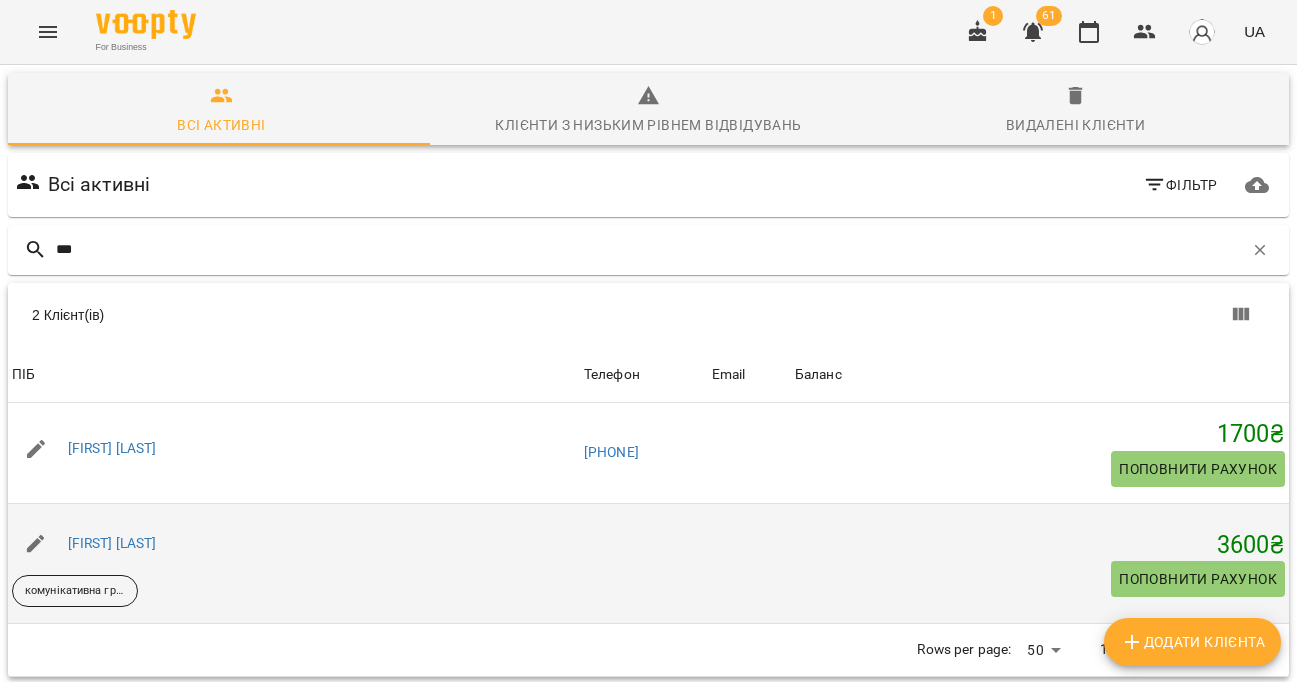 type on "***" 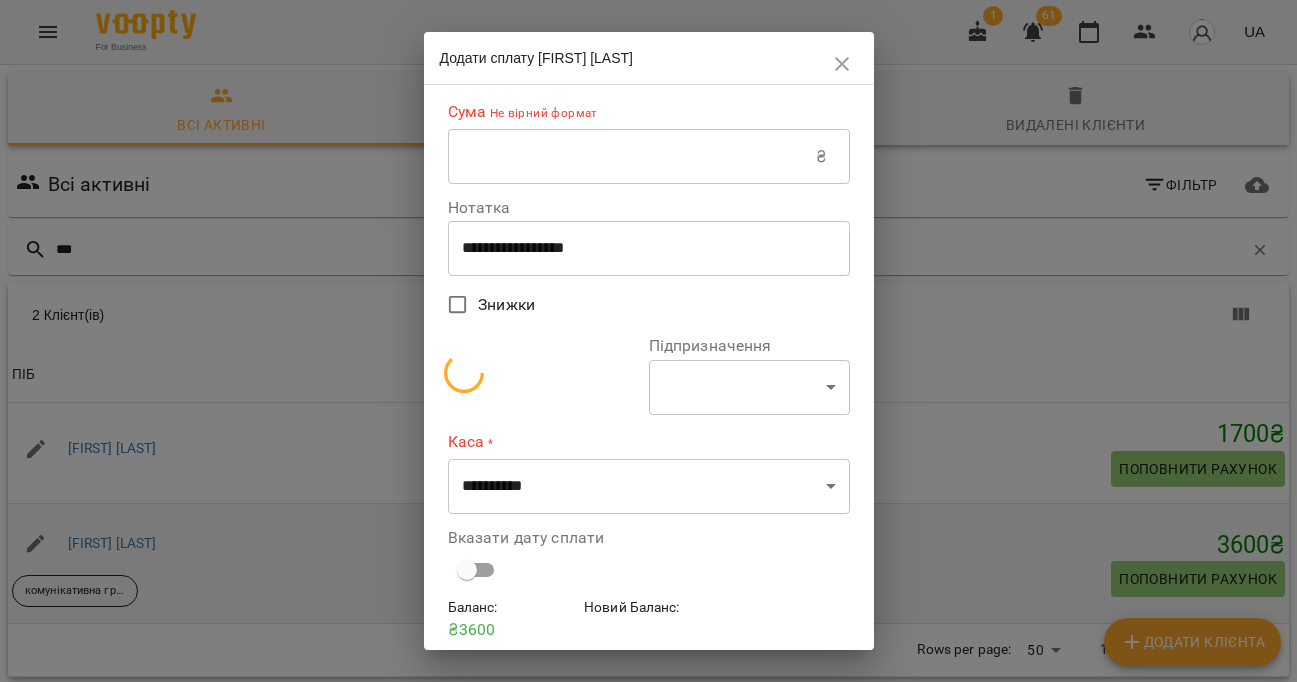 select on "**********" 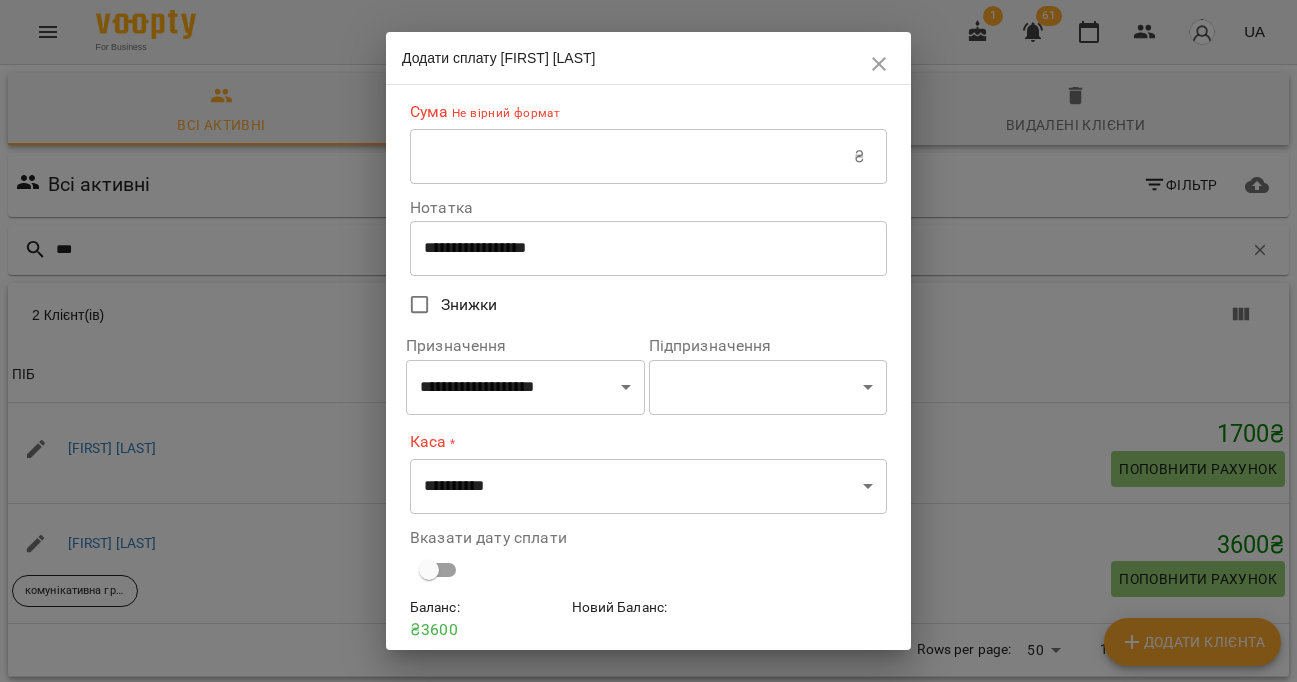 click at bounding box center [632, 157] 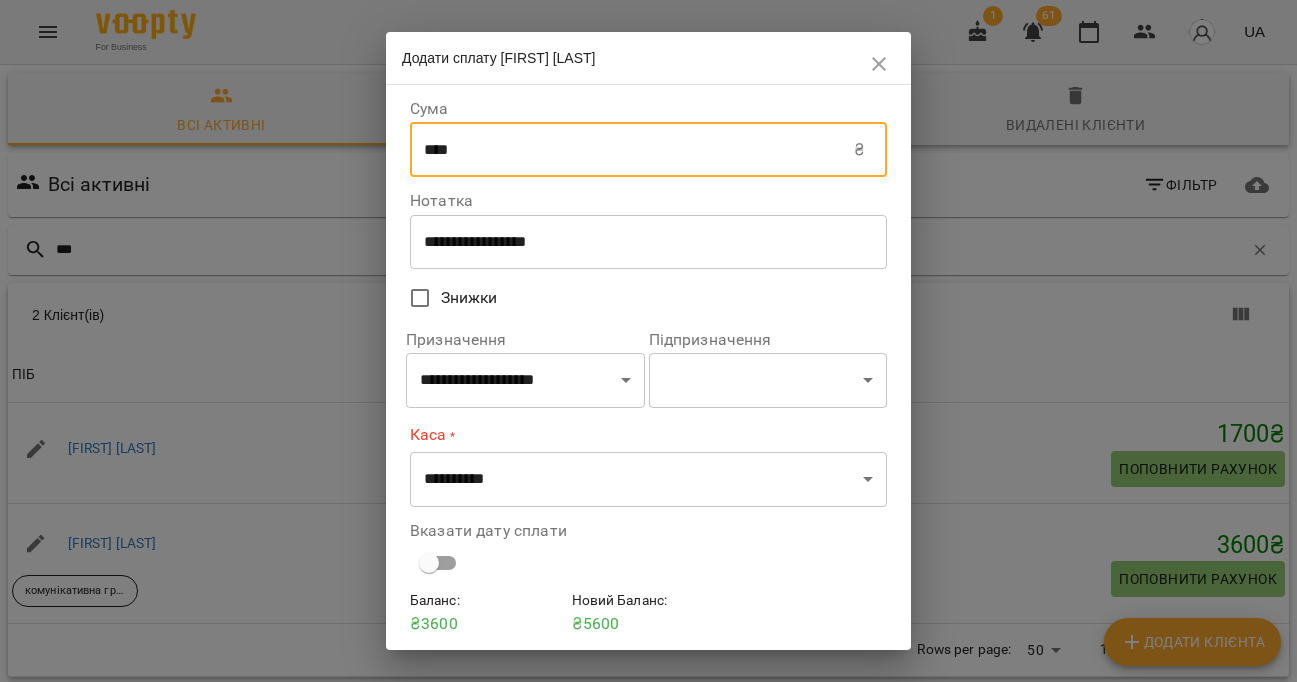 type on "****" 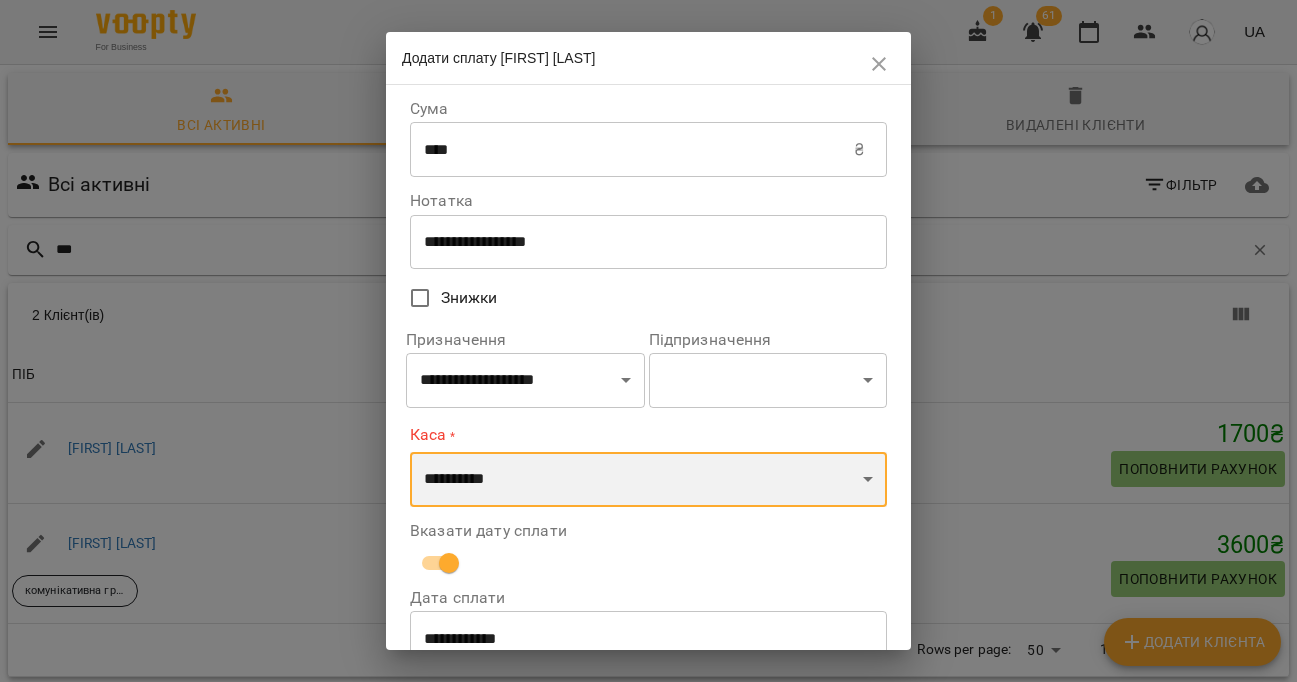 select on "****" 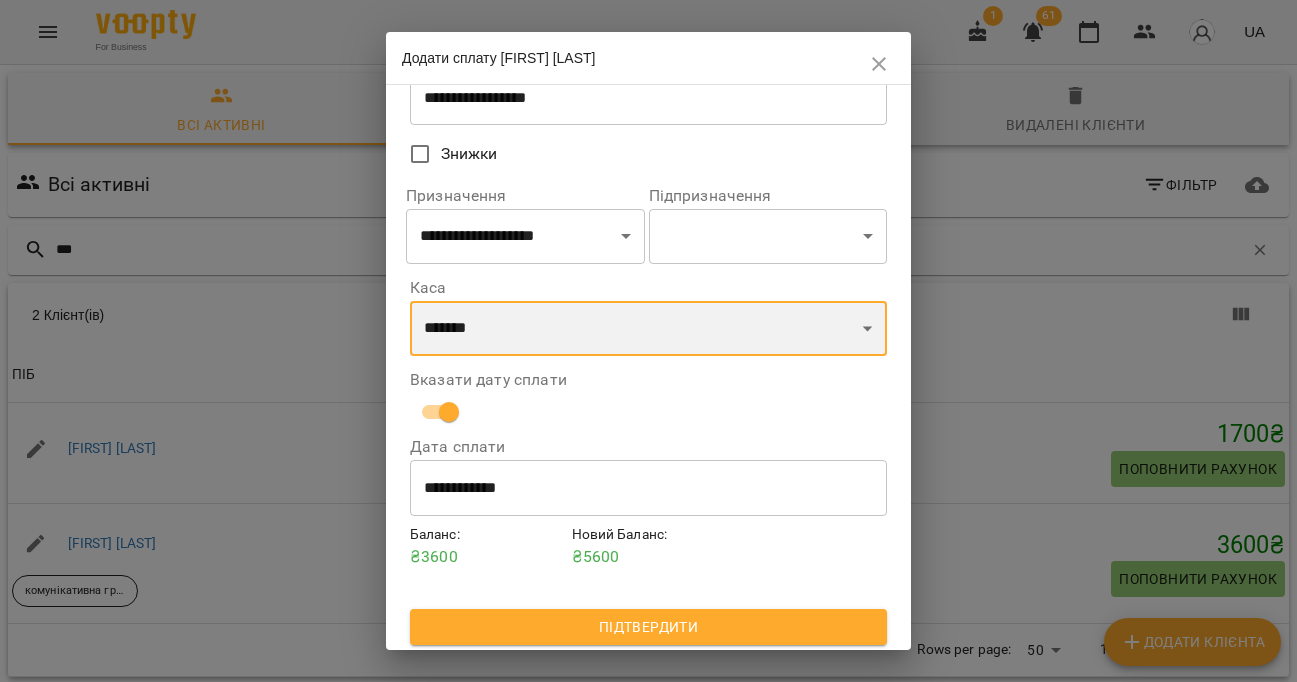 scroll, scrollTop: 143, scrollLeft: 0, axis: vertical 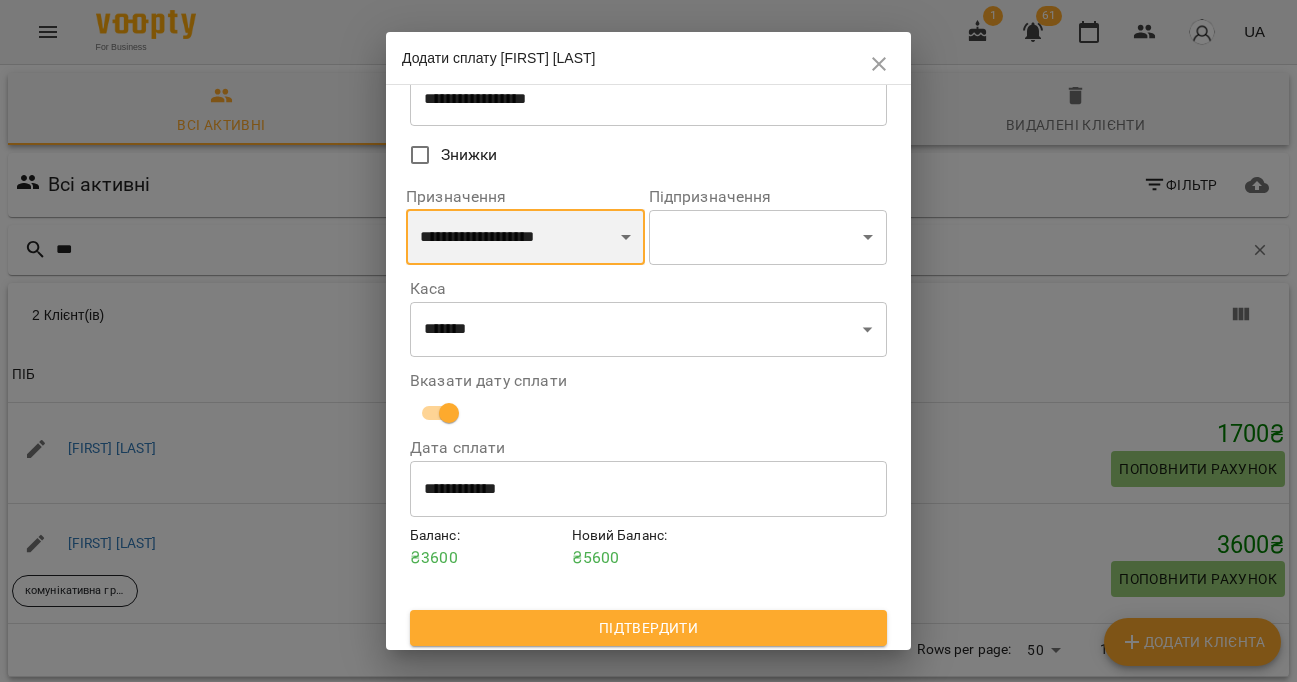 select on "*******" 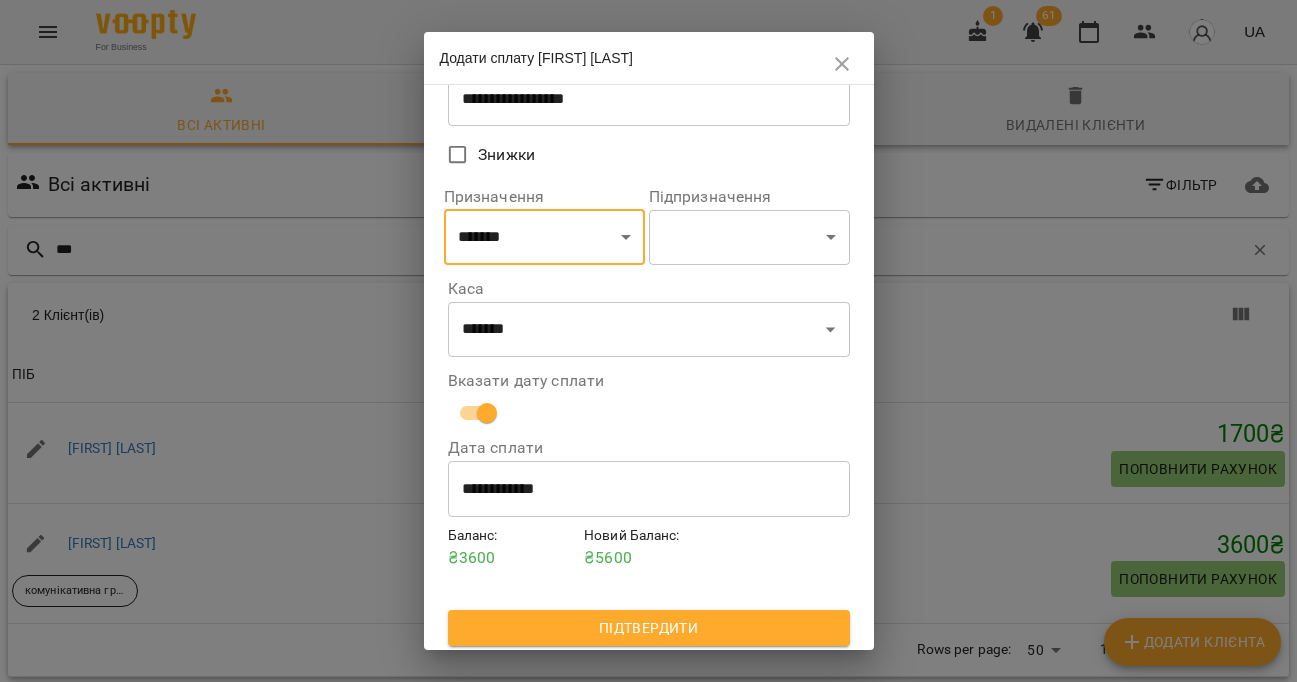 click on "Підтвердити" at bounding box center (649, 628) 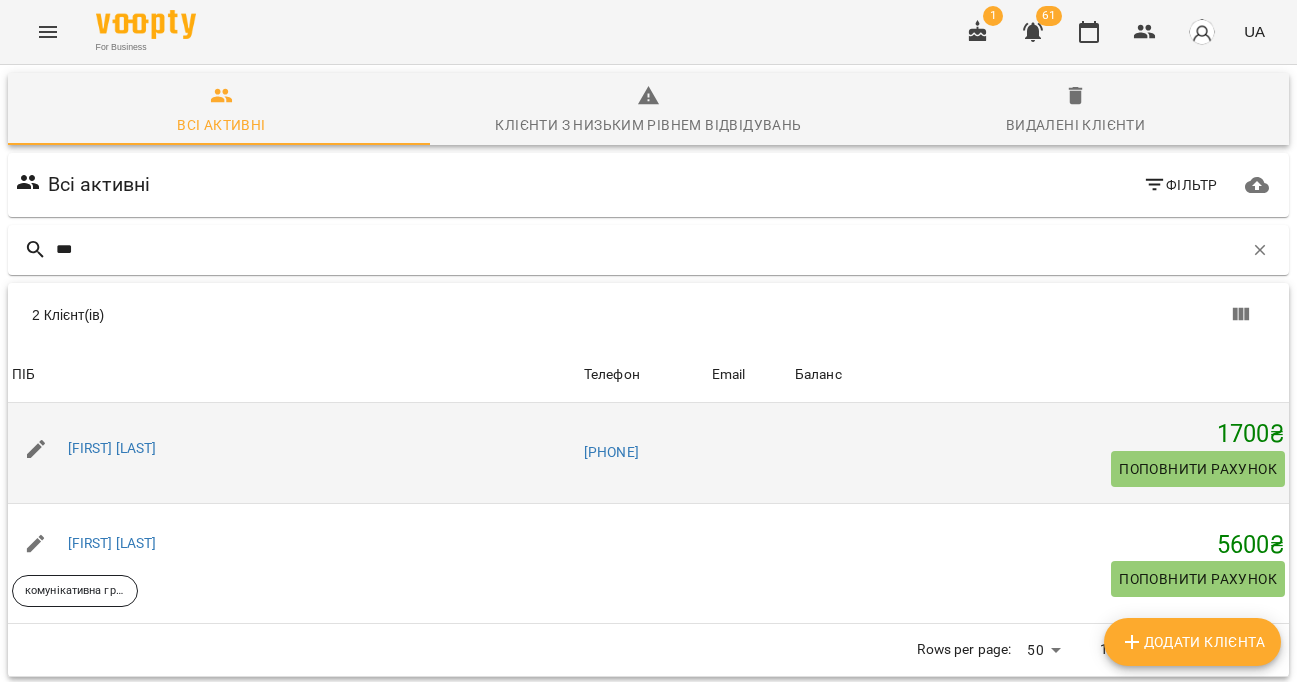 click on "Поповнити рахунок" at bounding box center (1198, 469) 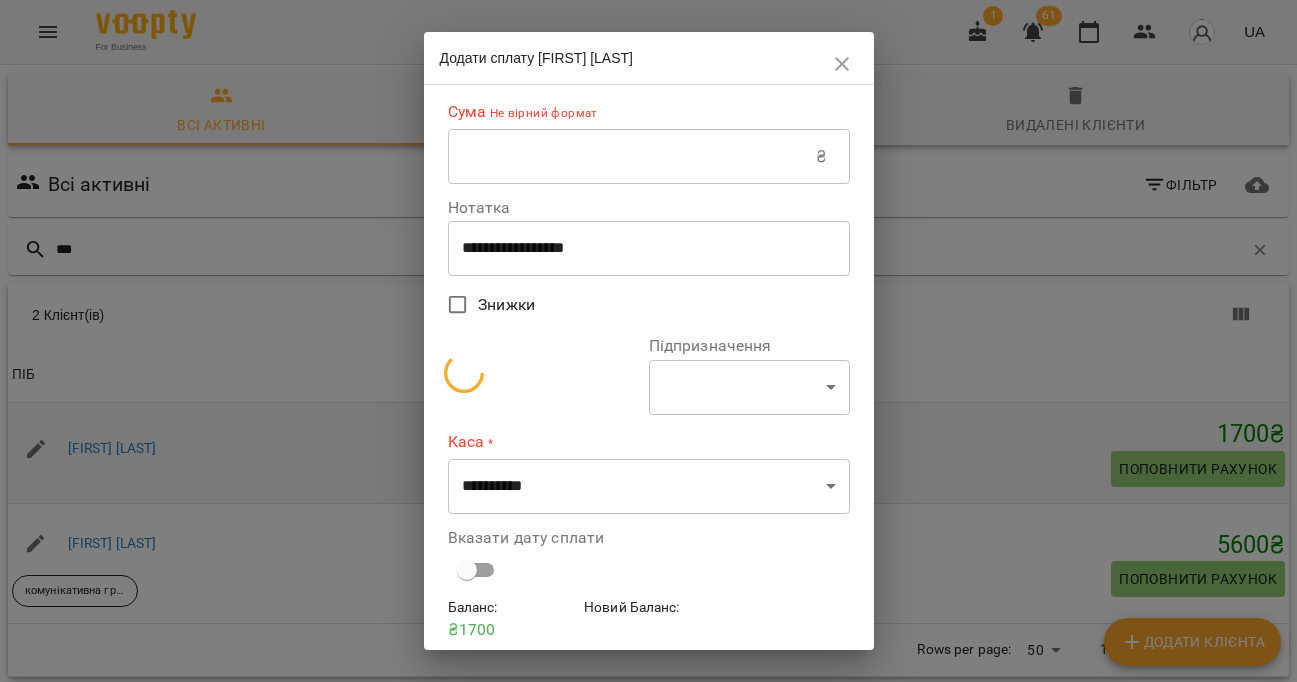 select on "**********" 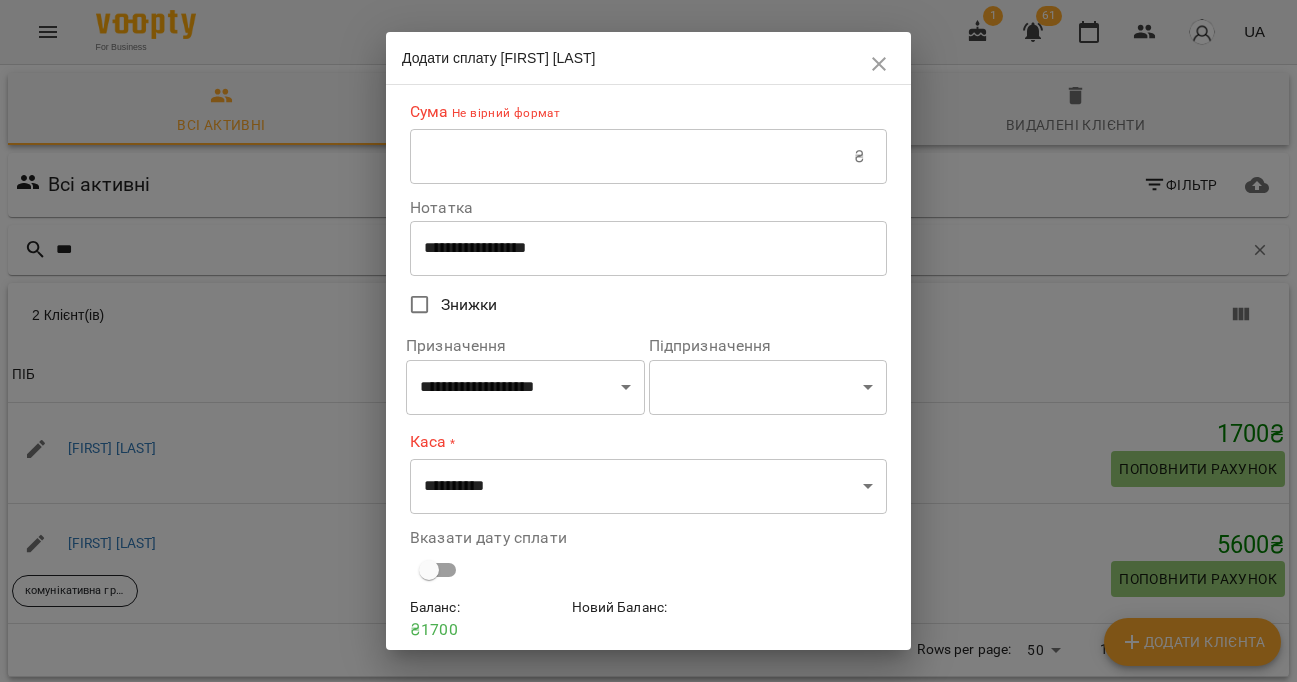 click on "Нотатка" at bounding box center [648, 208] 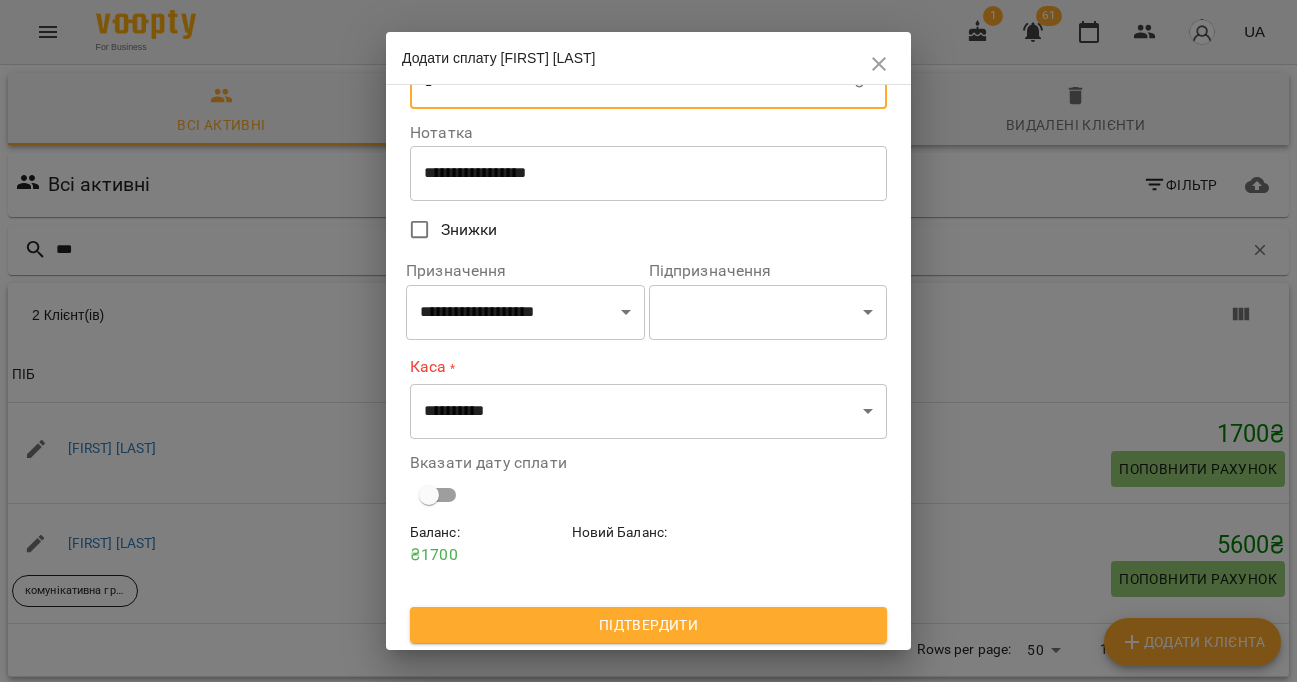 scroll, scrollTop: 74, scrollLeft: 0, axis: vertical 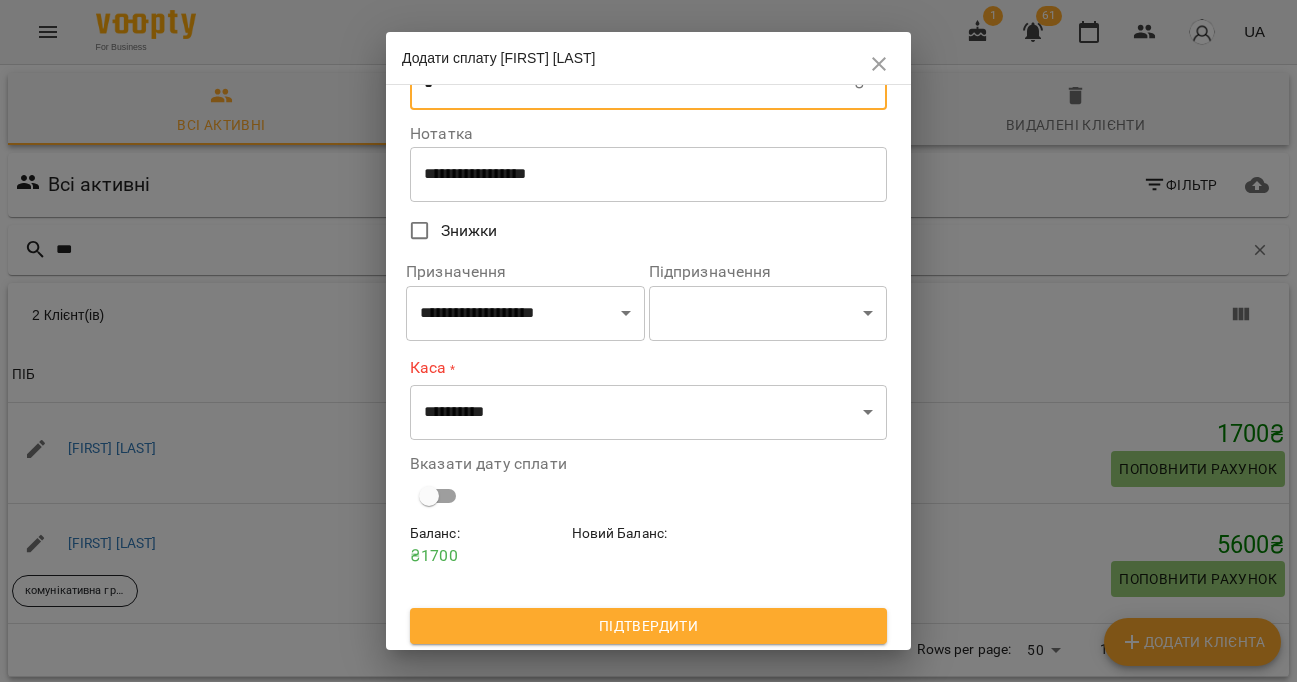 type on "*" 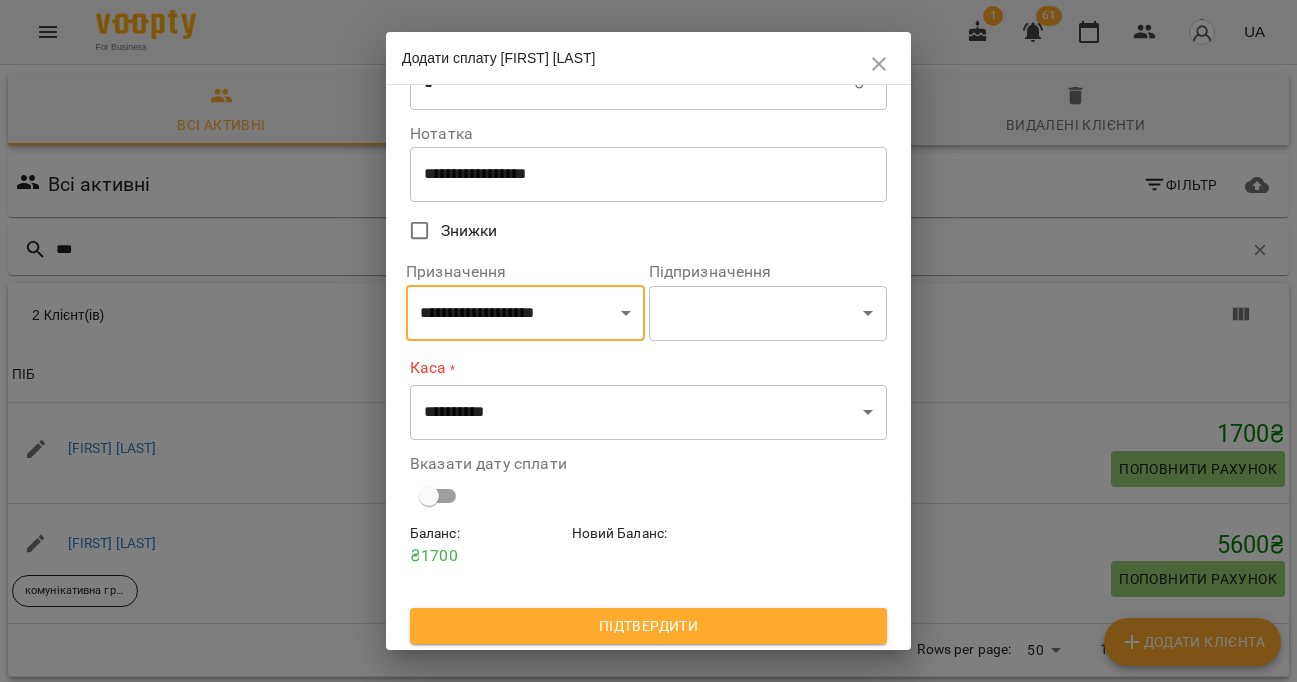 click 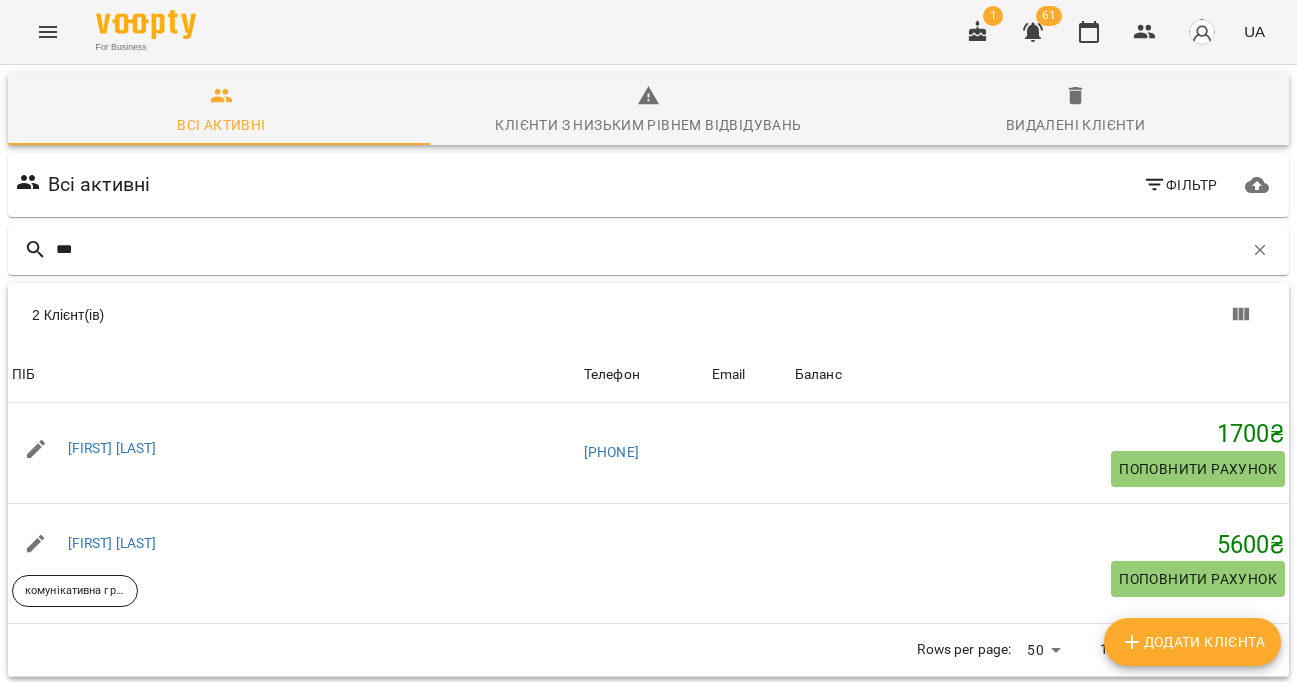 click at bounding box center [1033, 32] 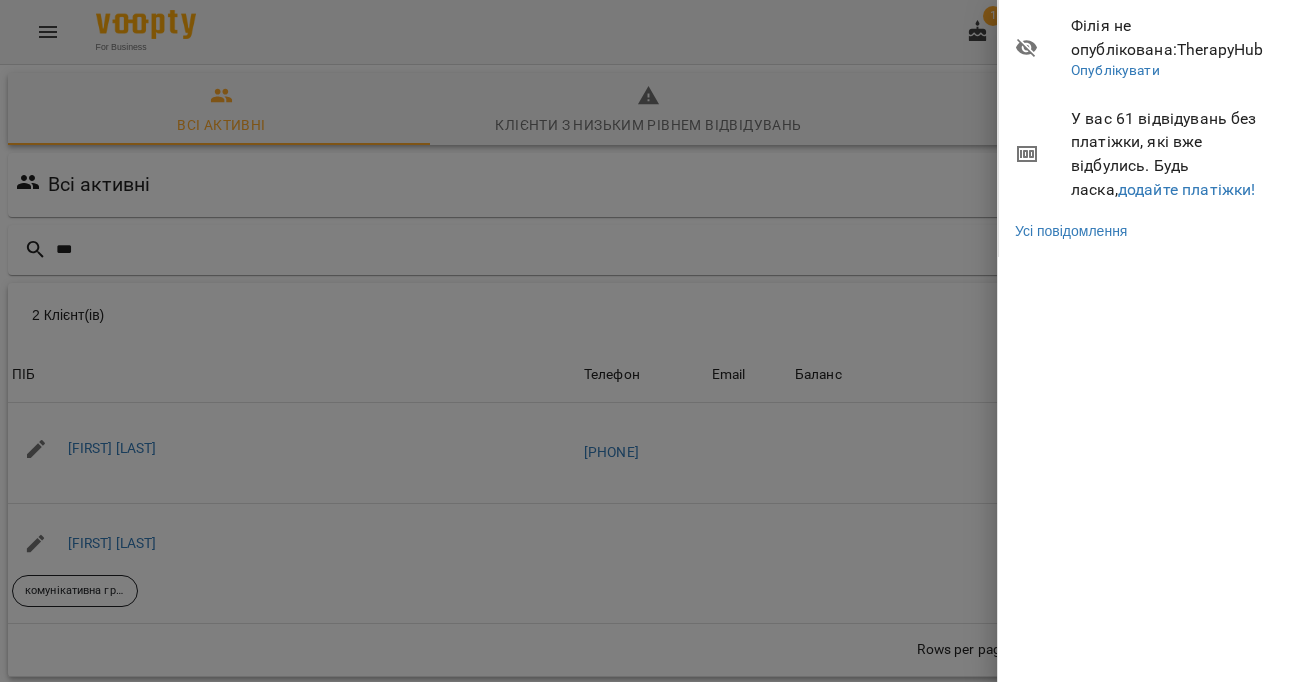 click at bounding box center [648, 341] 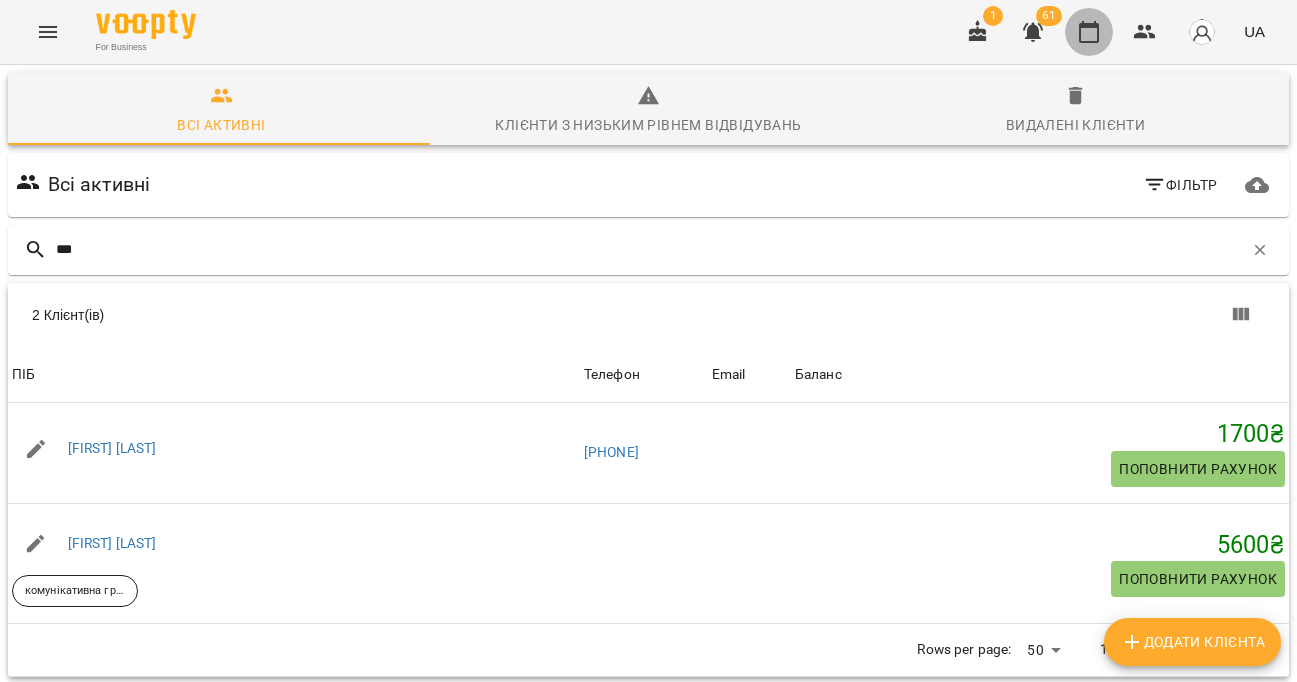 click 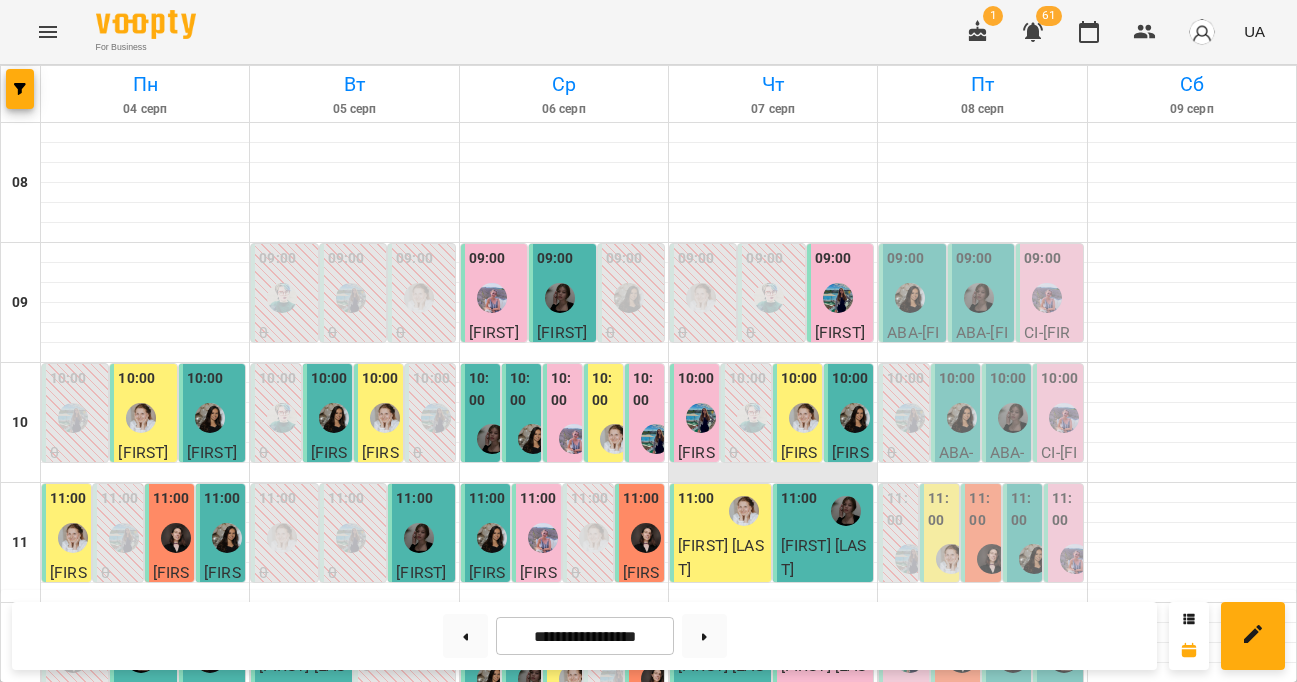 scroll, scrollTop: 280, scrollLeft: 0, axis: vertical 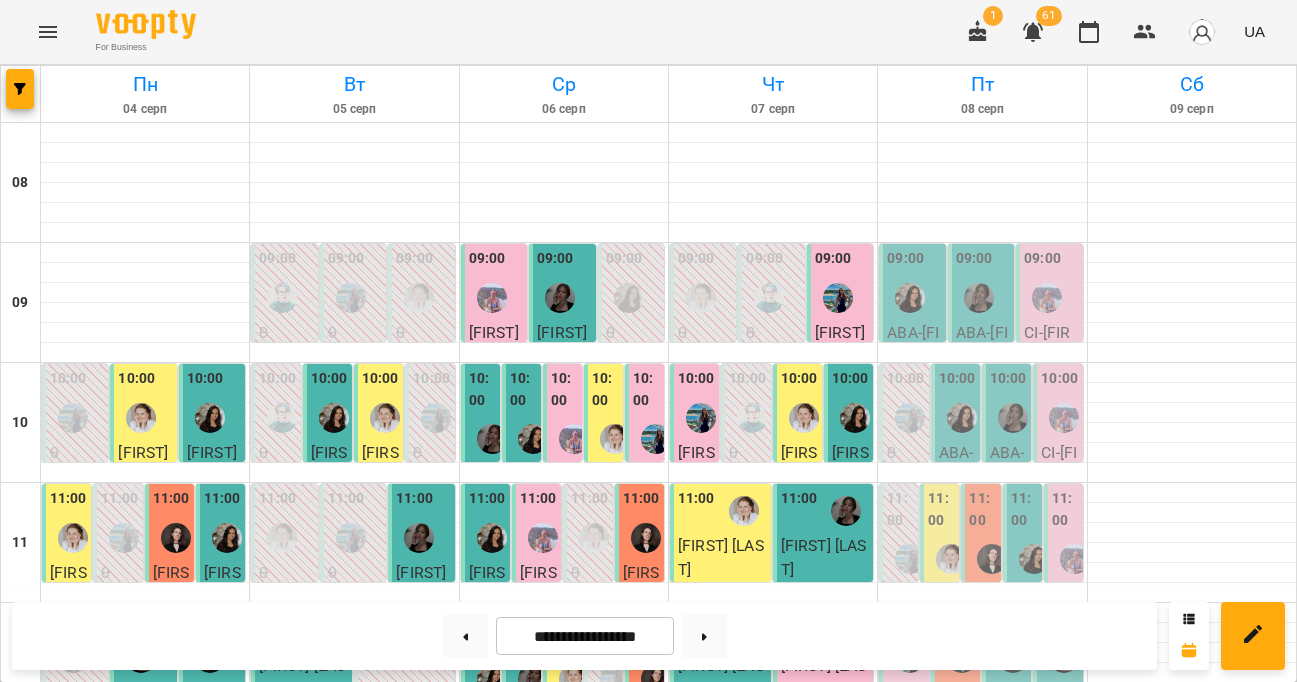 click 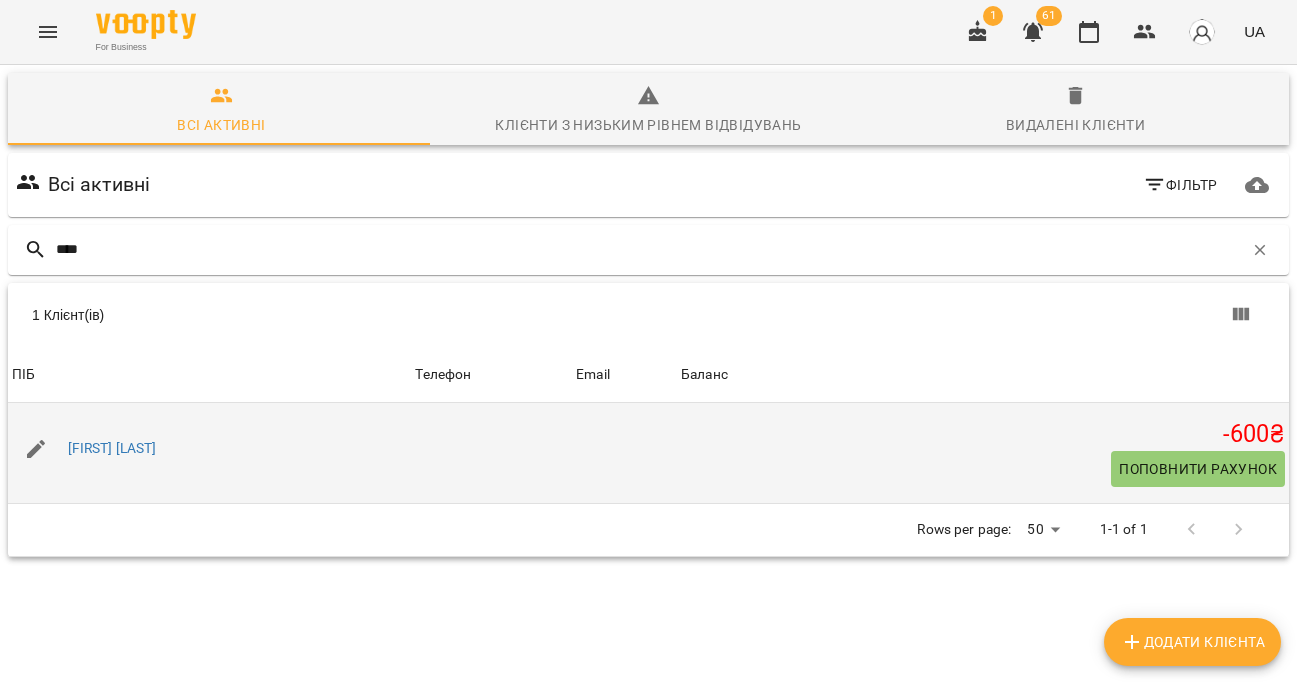 type on "****" 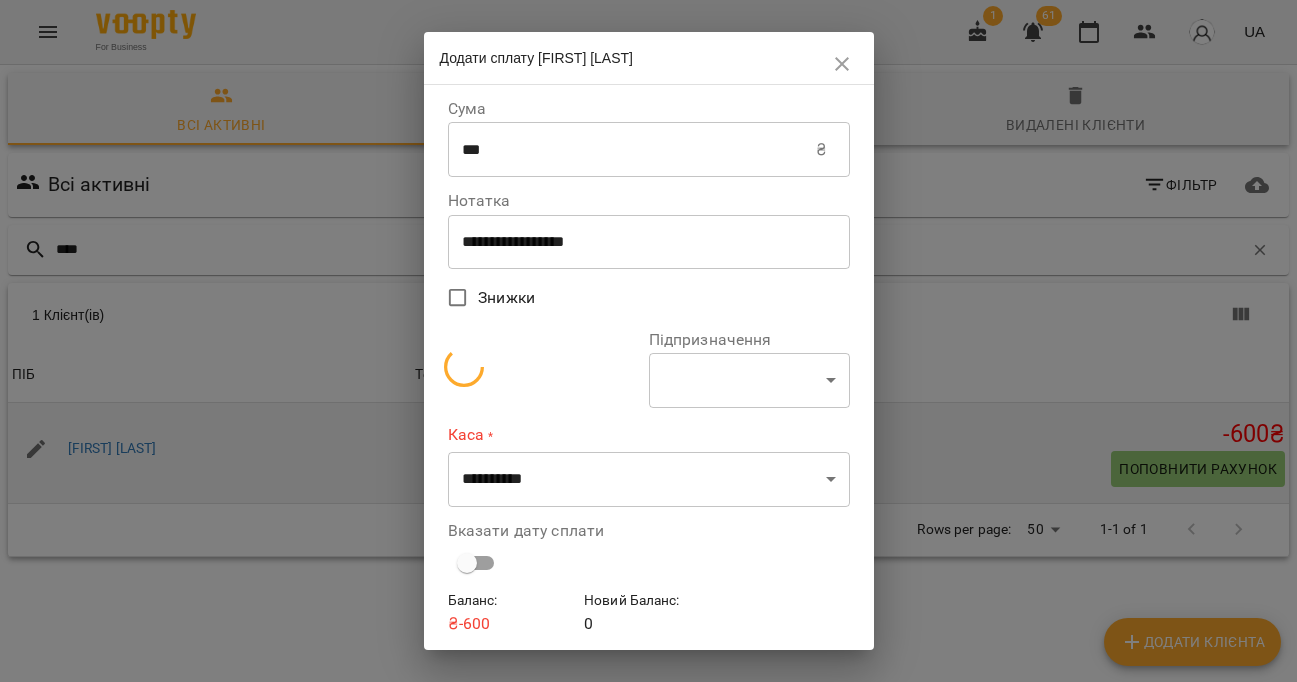 select on "**********" 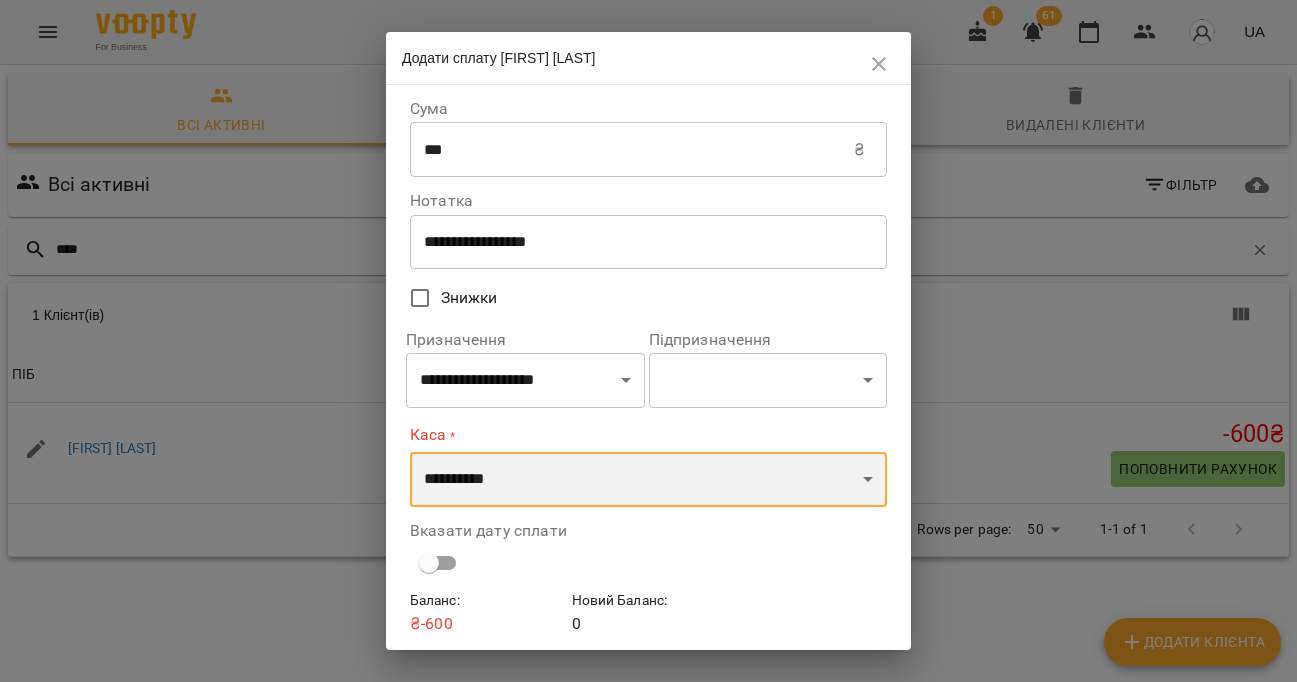 select on "****" 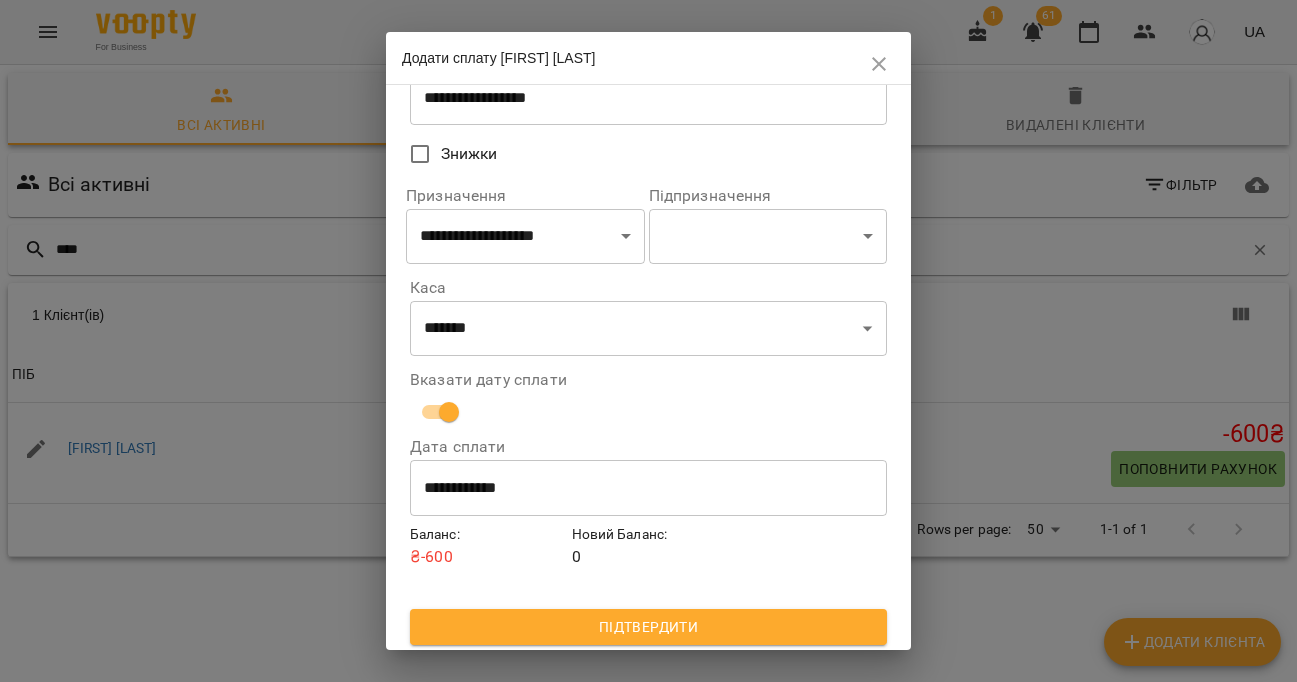 scroll, scrollTop: 143, scrollLeft: 0, axis: vertical 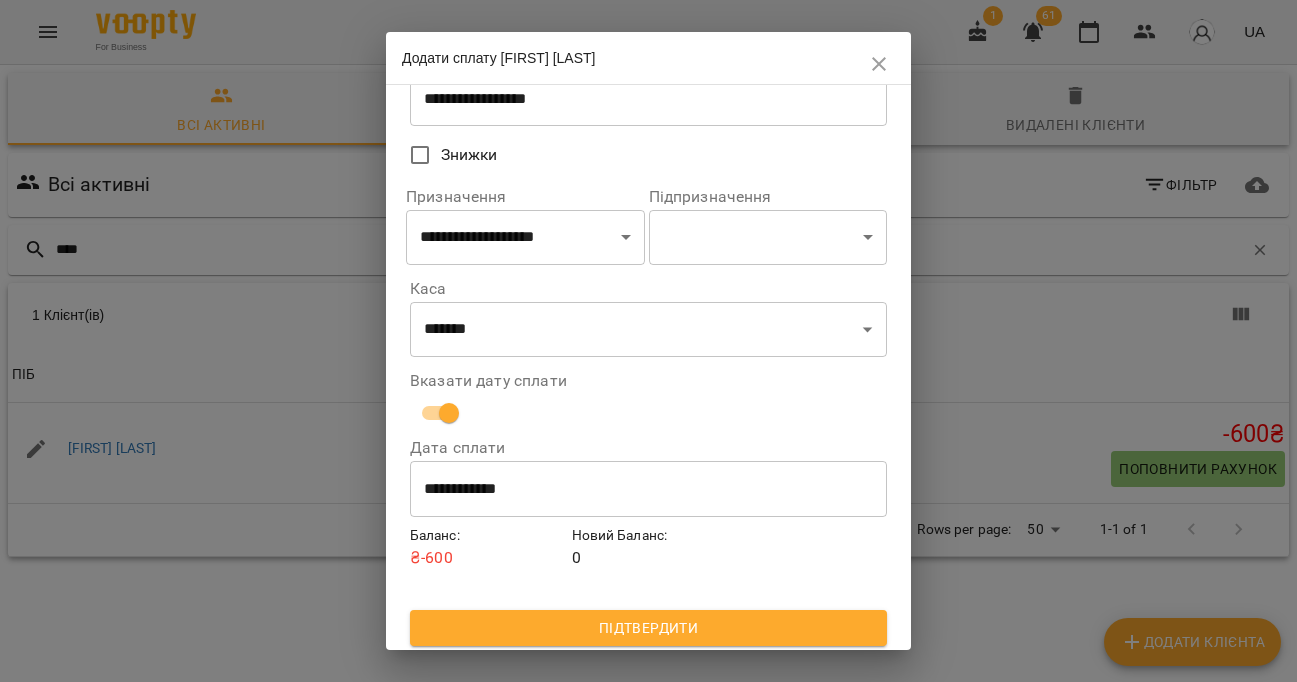 click on "Підтвердити" at bounding box center [648, 628] 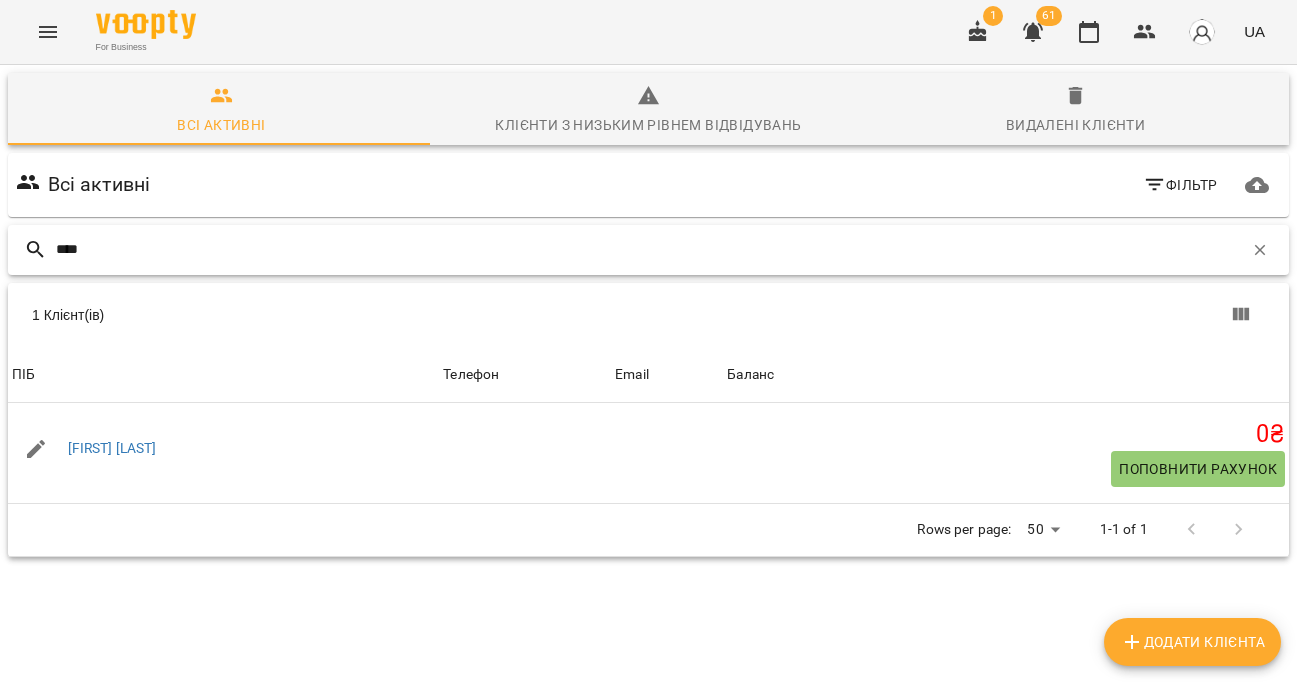 click on "****" at bounding box center [649, 249] 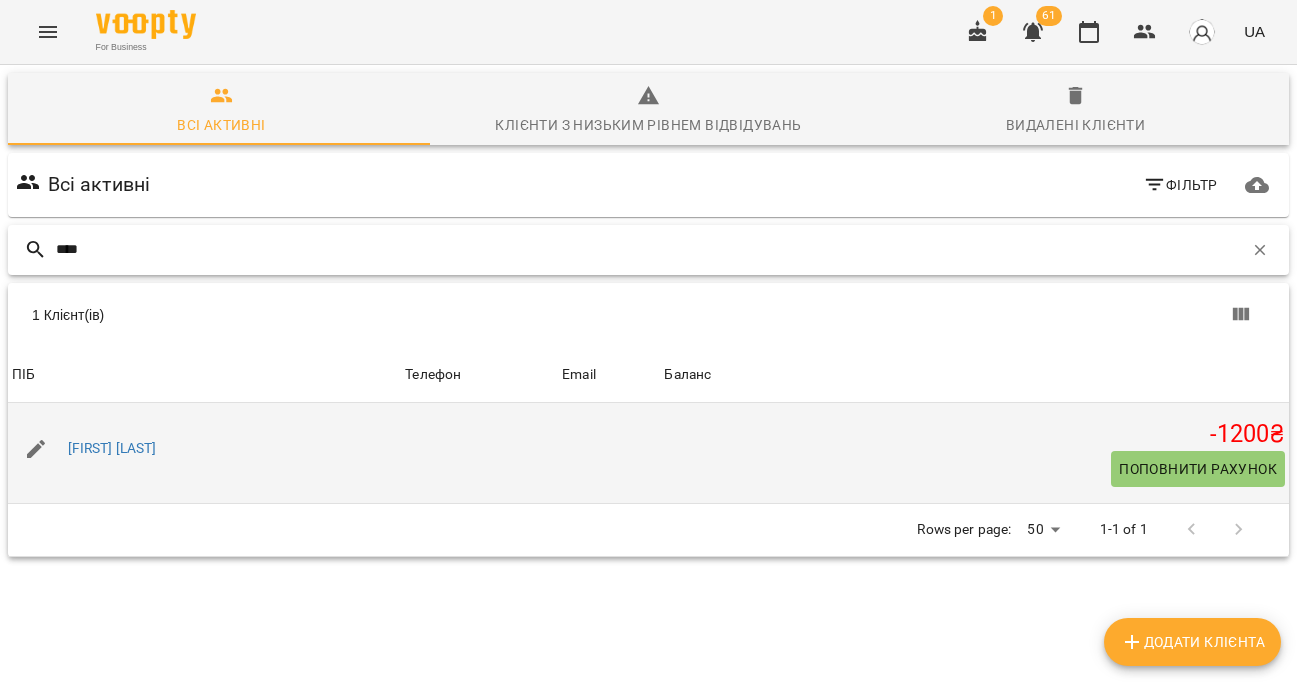 type on "****" 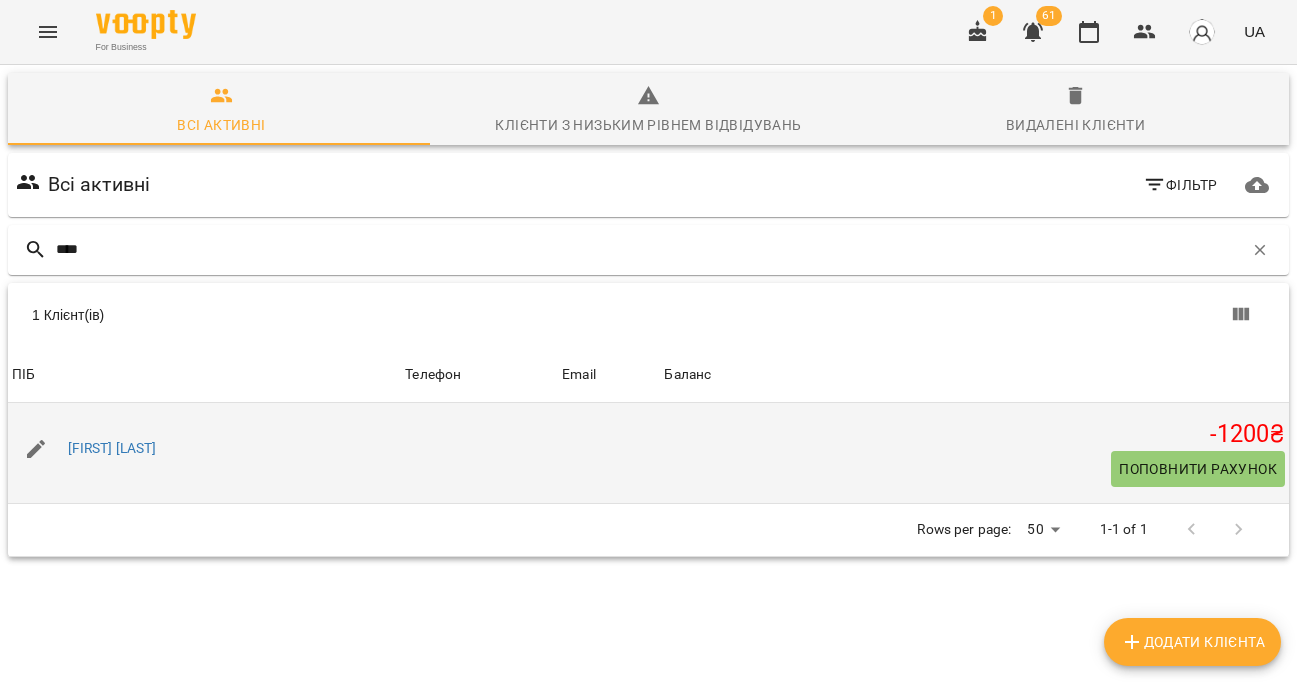 click on "Поповнити рахунок" at bounding box center [1198, 469] 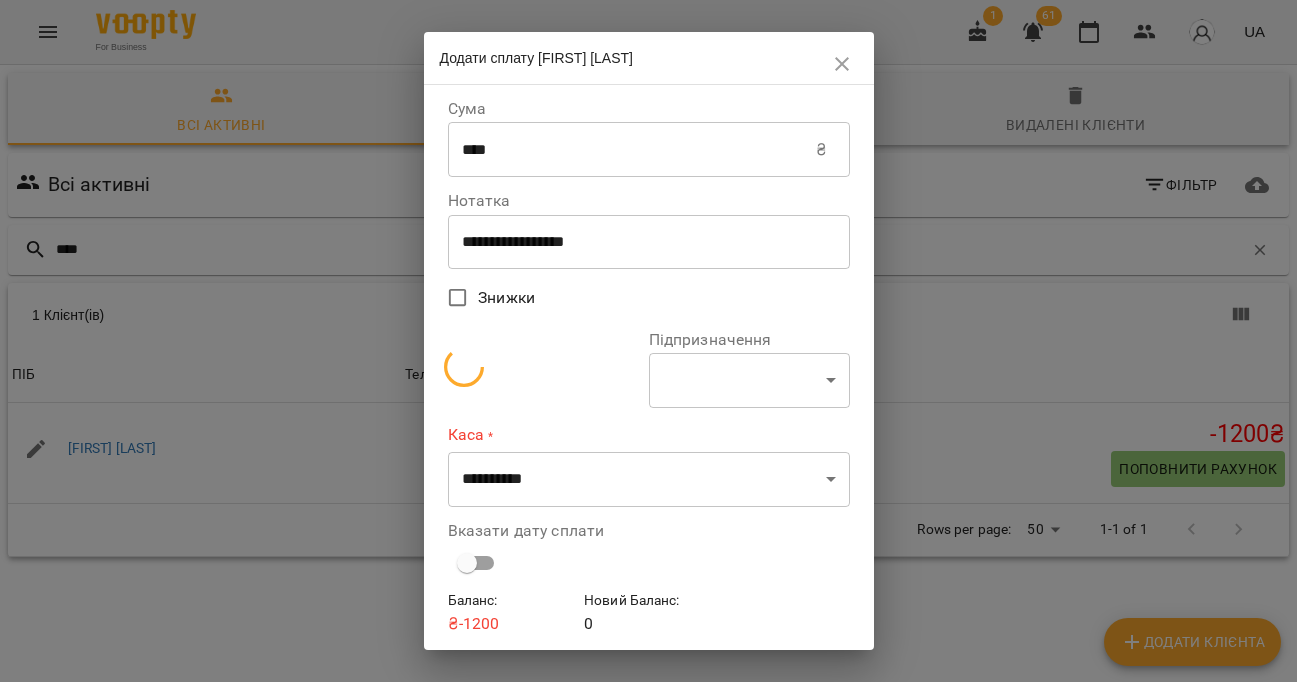 select on "**********" 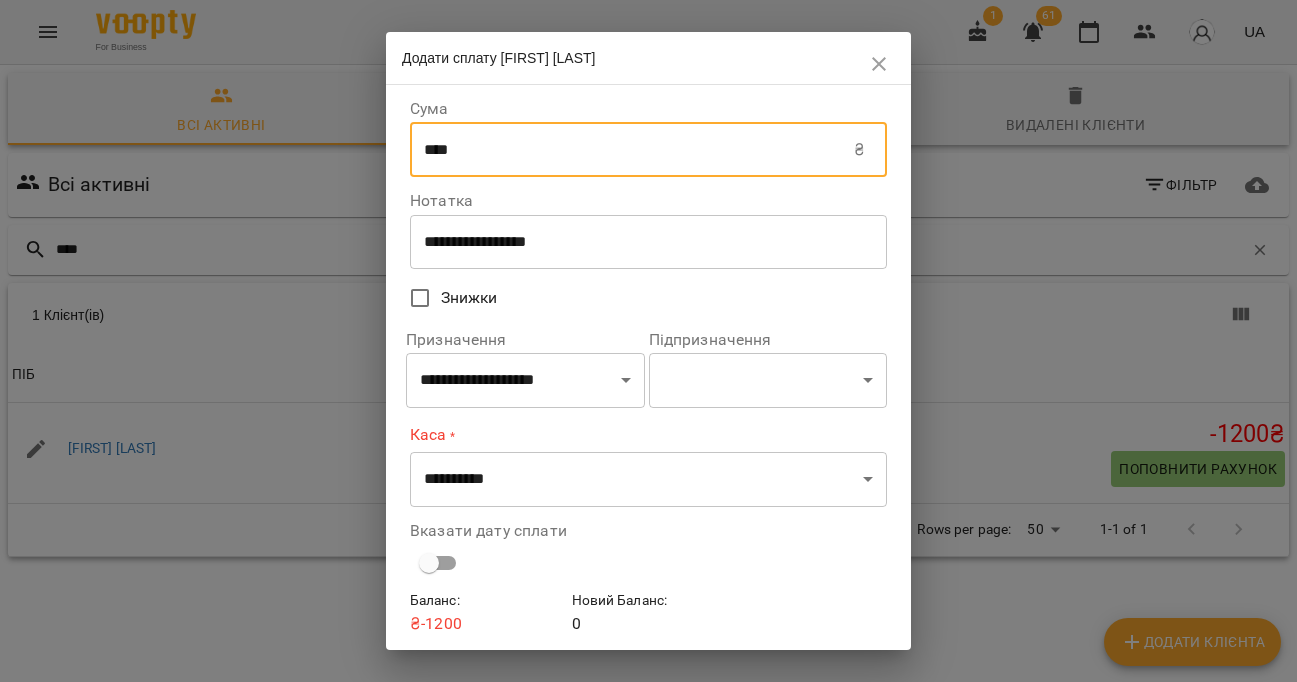 click on "****" at bounding box center [632, 150] 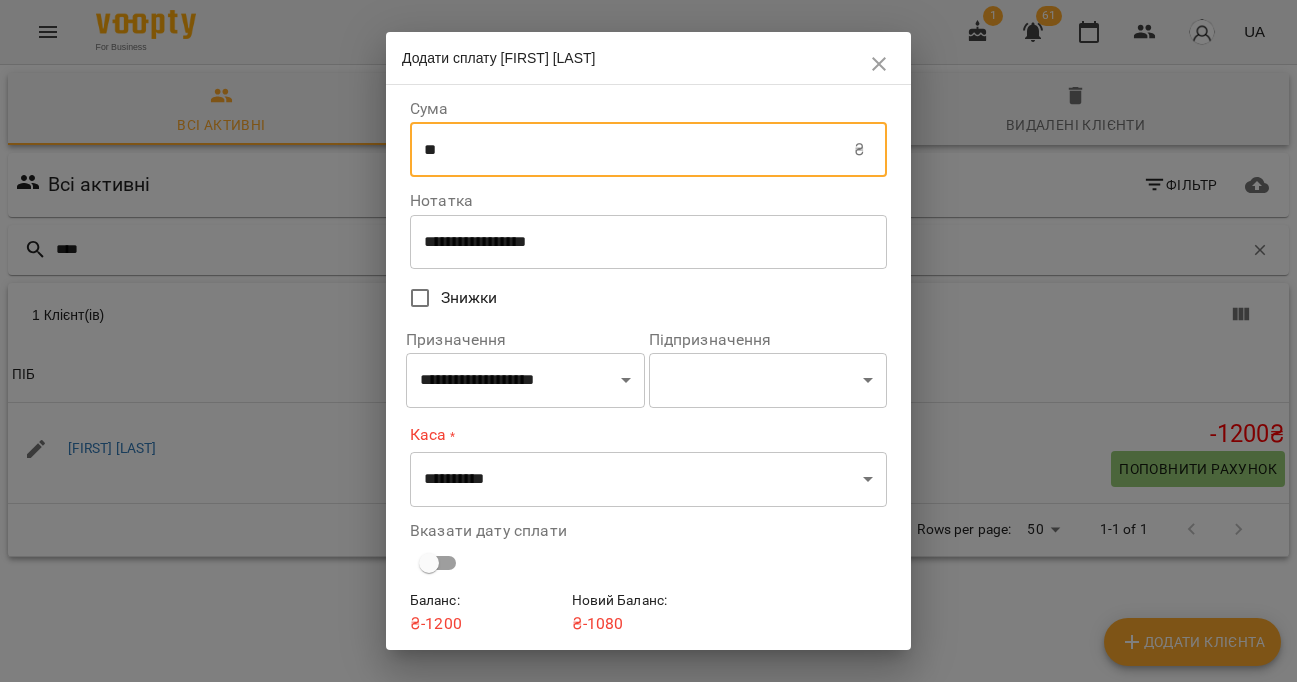 type on "*" 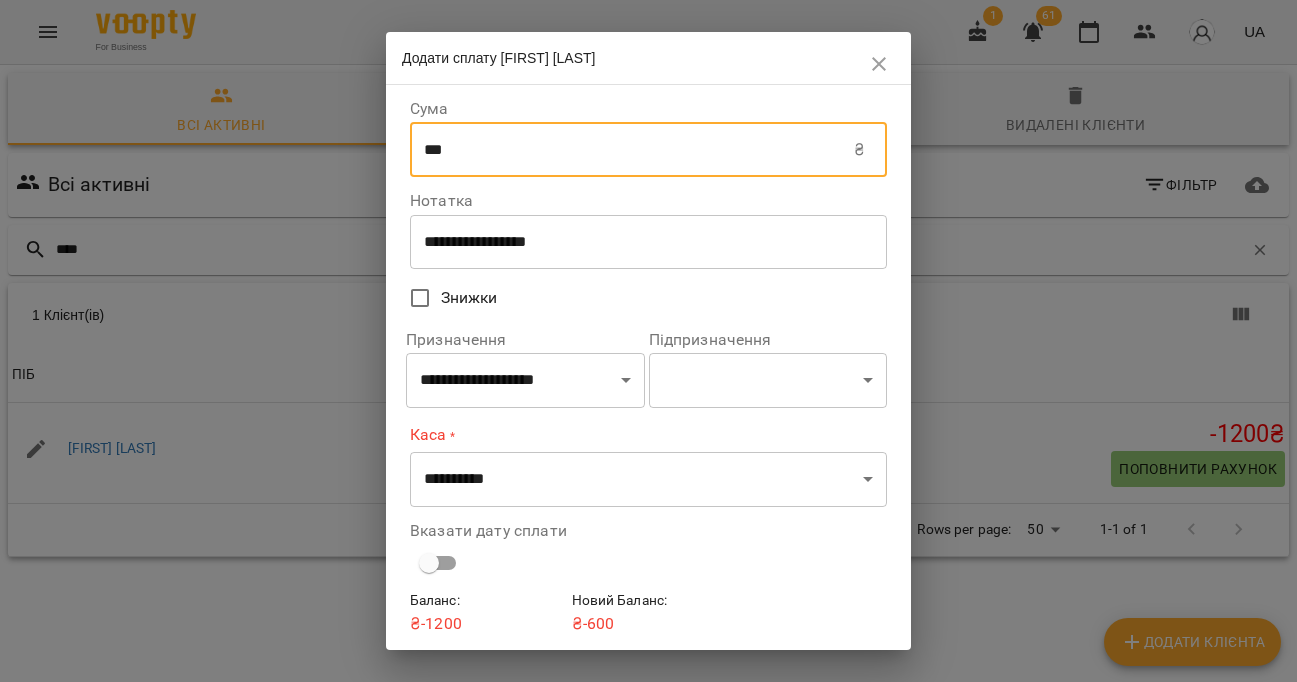 type on "***" 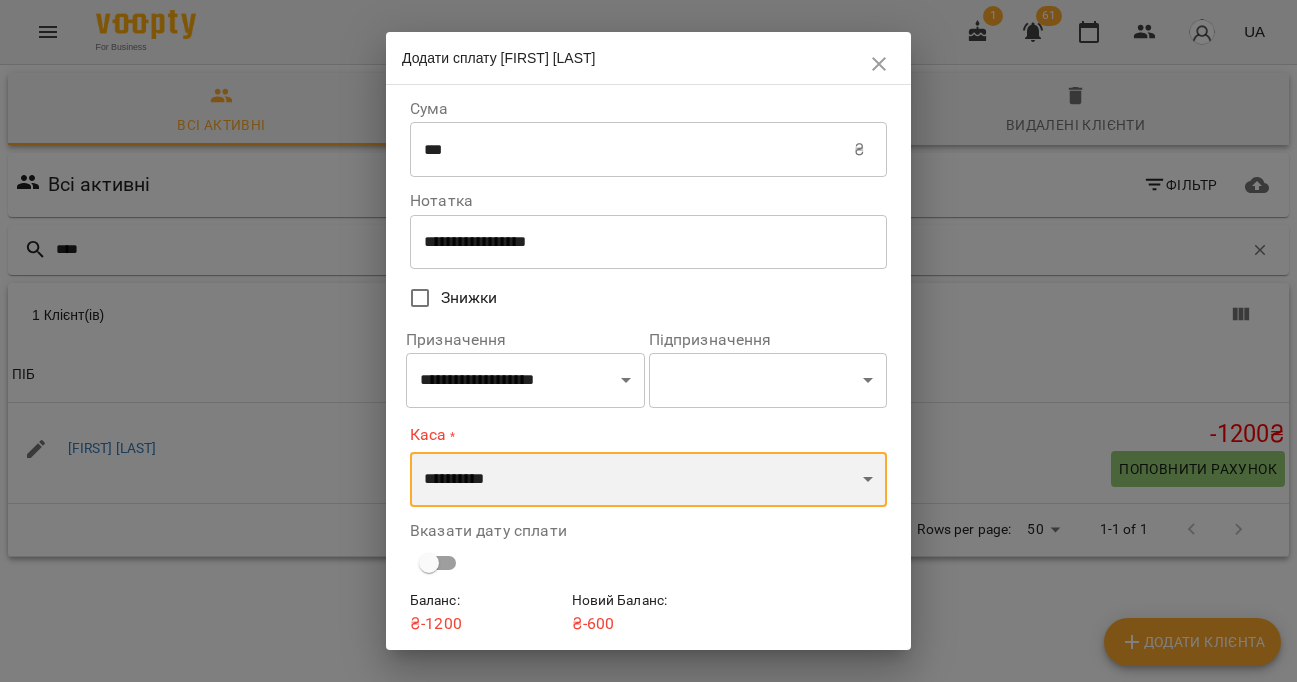 select on "****" 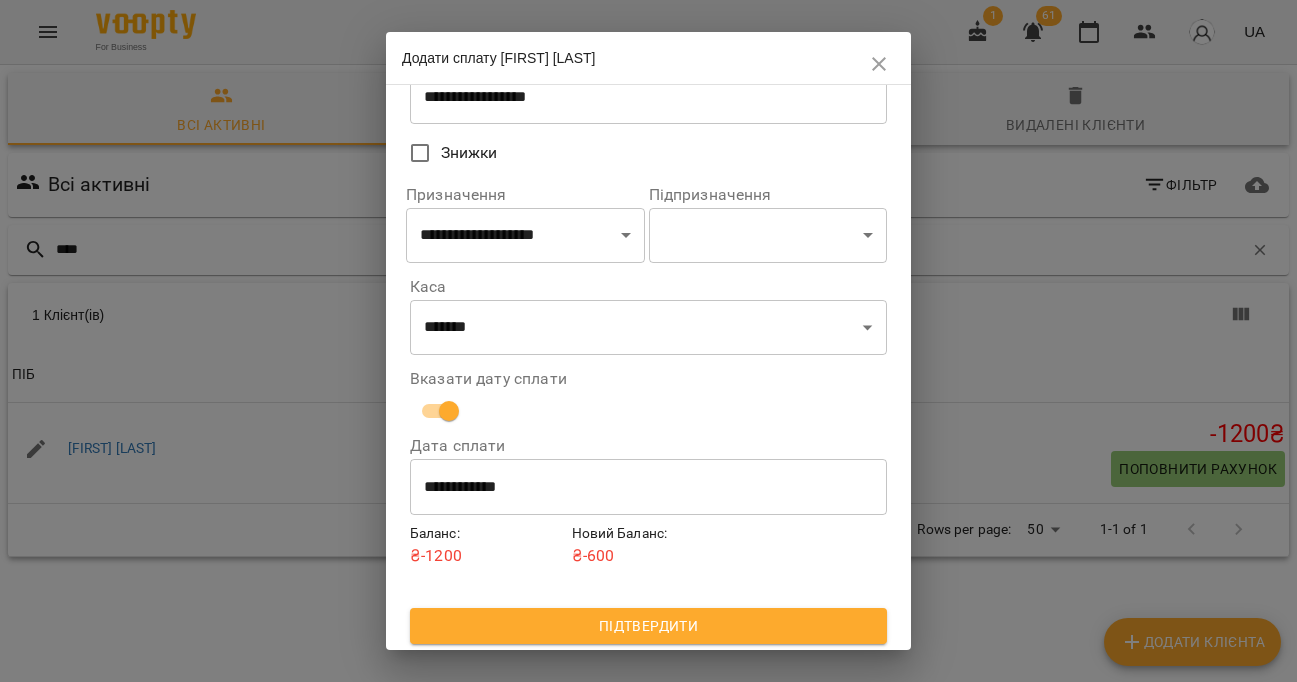 scroll, scrollTop: 143, scrollLeft: 0, axis: vertical 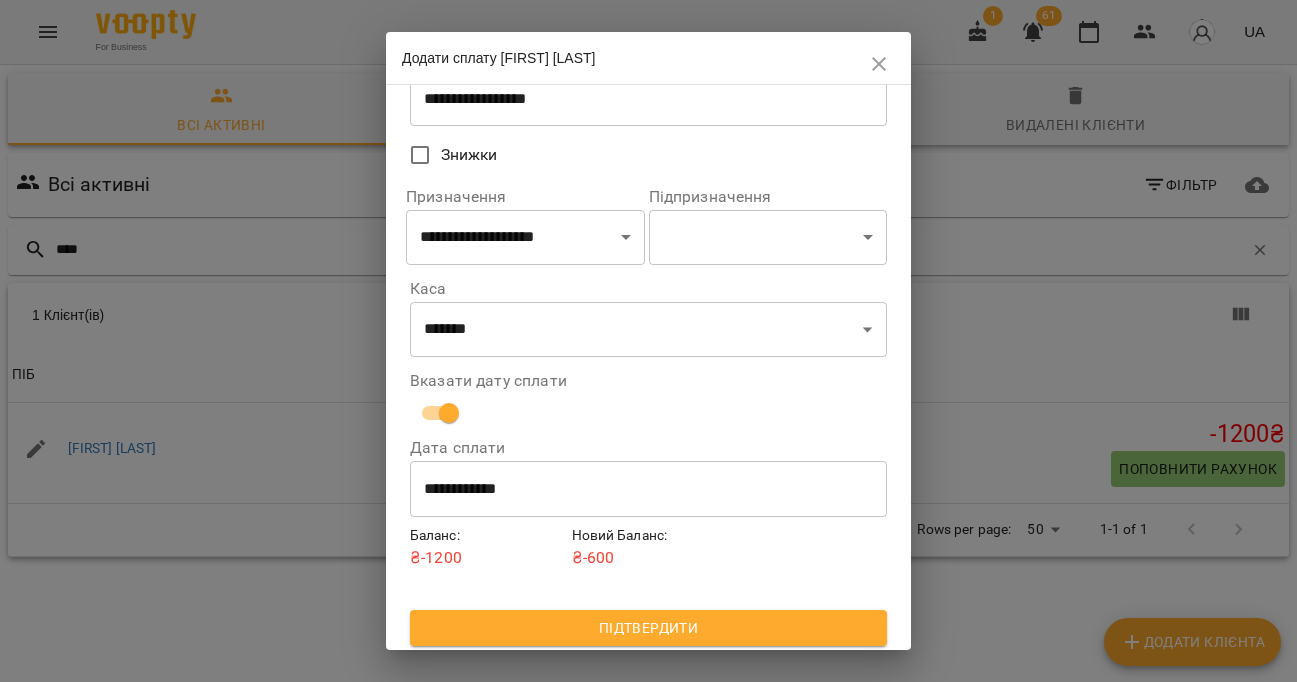 click on "Підтвердити" at bounding box center (648, 628) 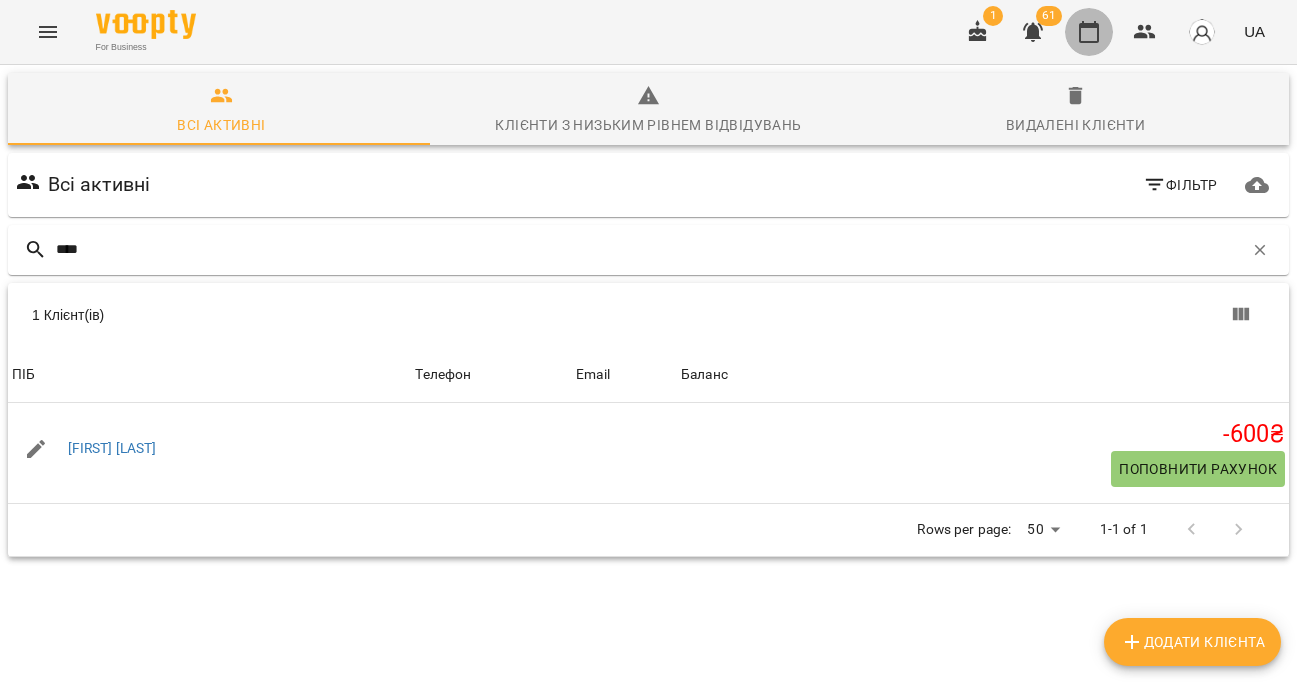 click 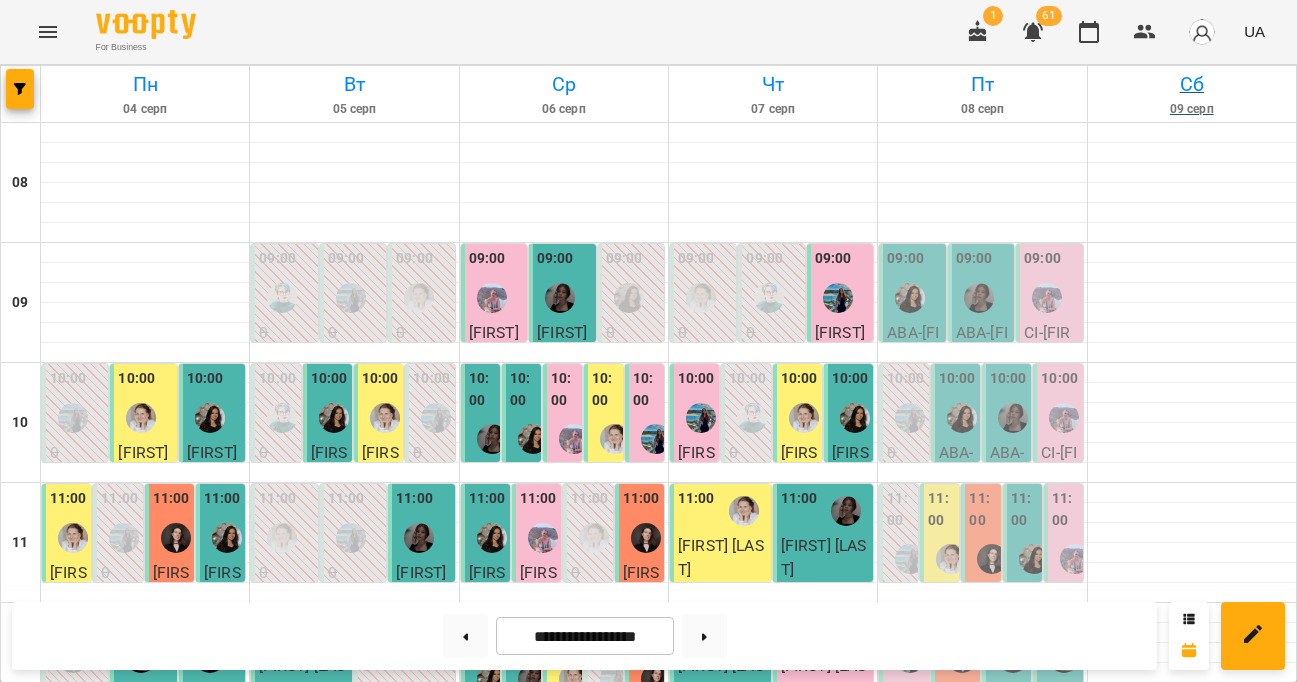 scroll, scrollTop: 0, scrollLeft: 0, axis: both 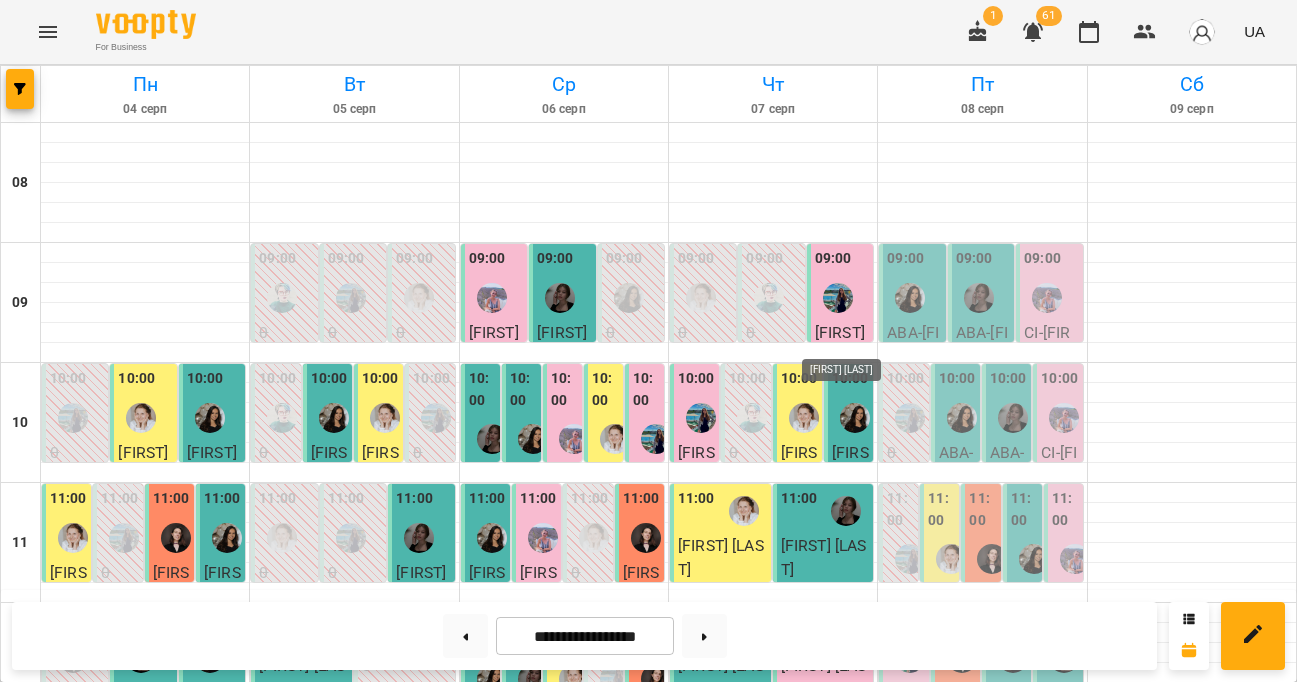 click at bounding box center [846, 1111] 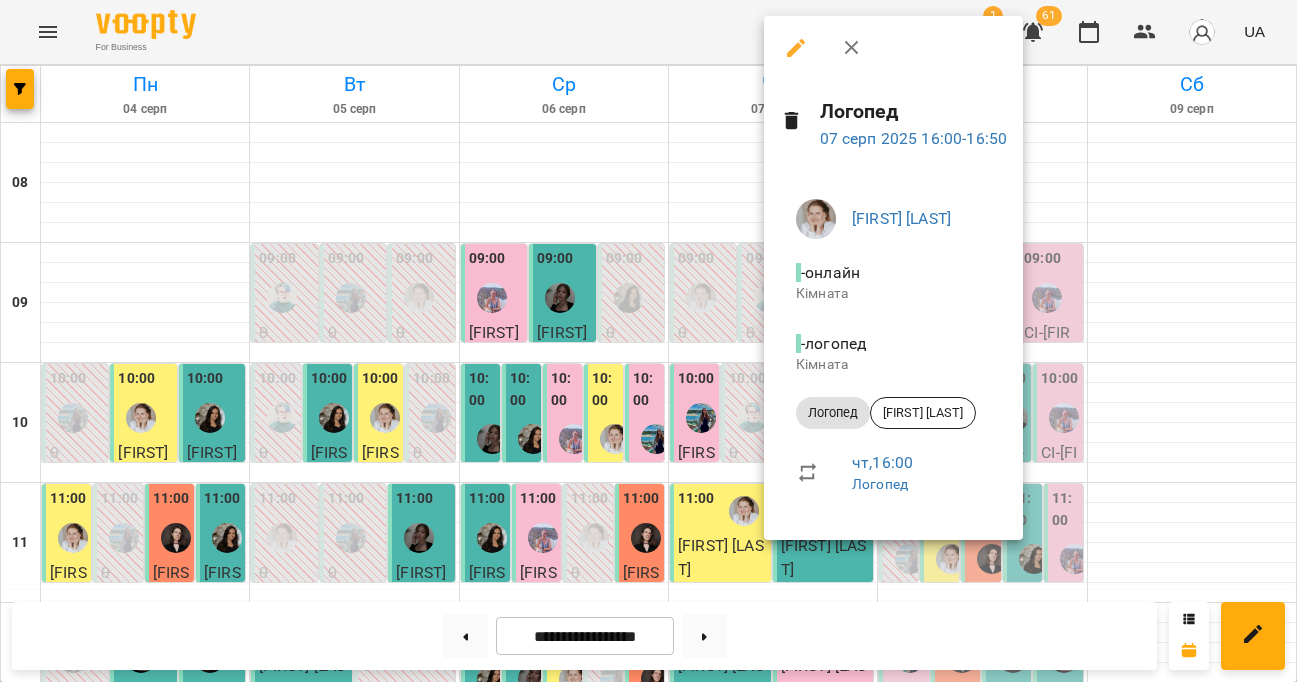 click 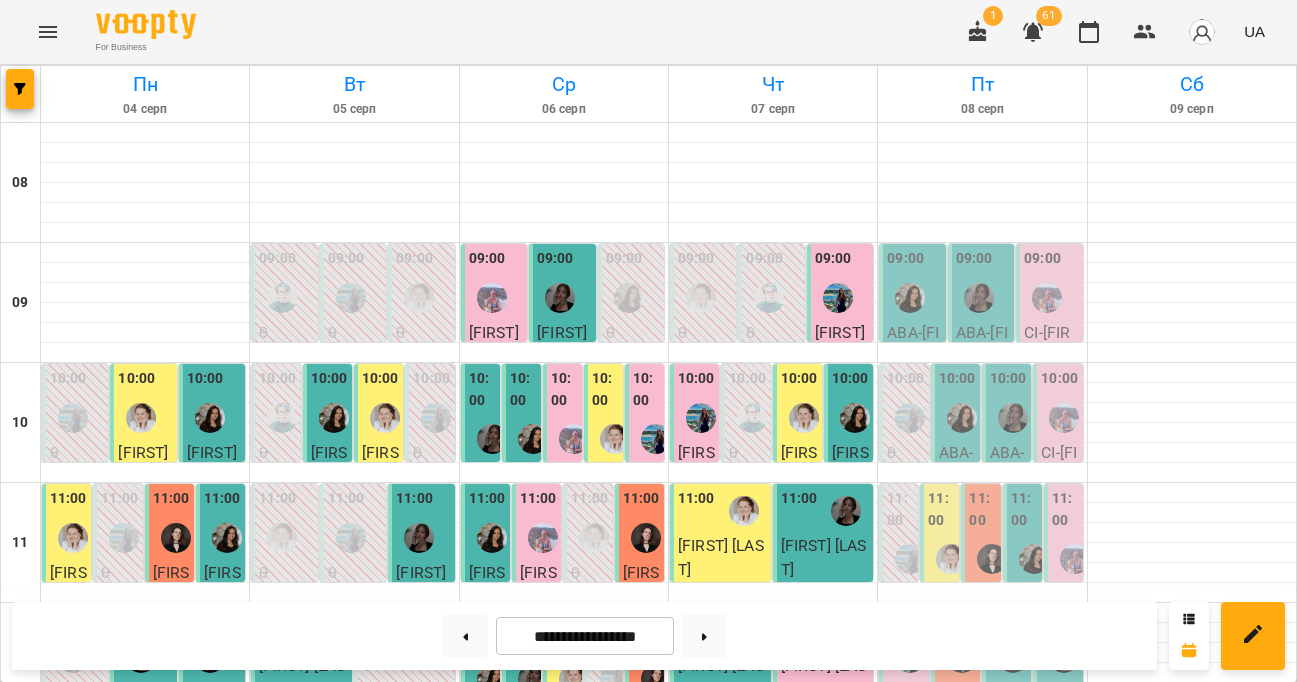 scroll, scrollTop: 617, scrollLeft: 0, axis: vertical 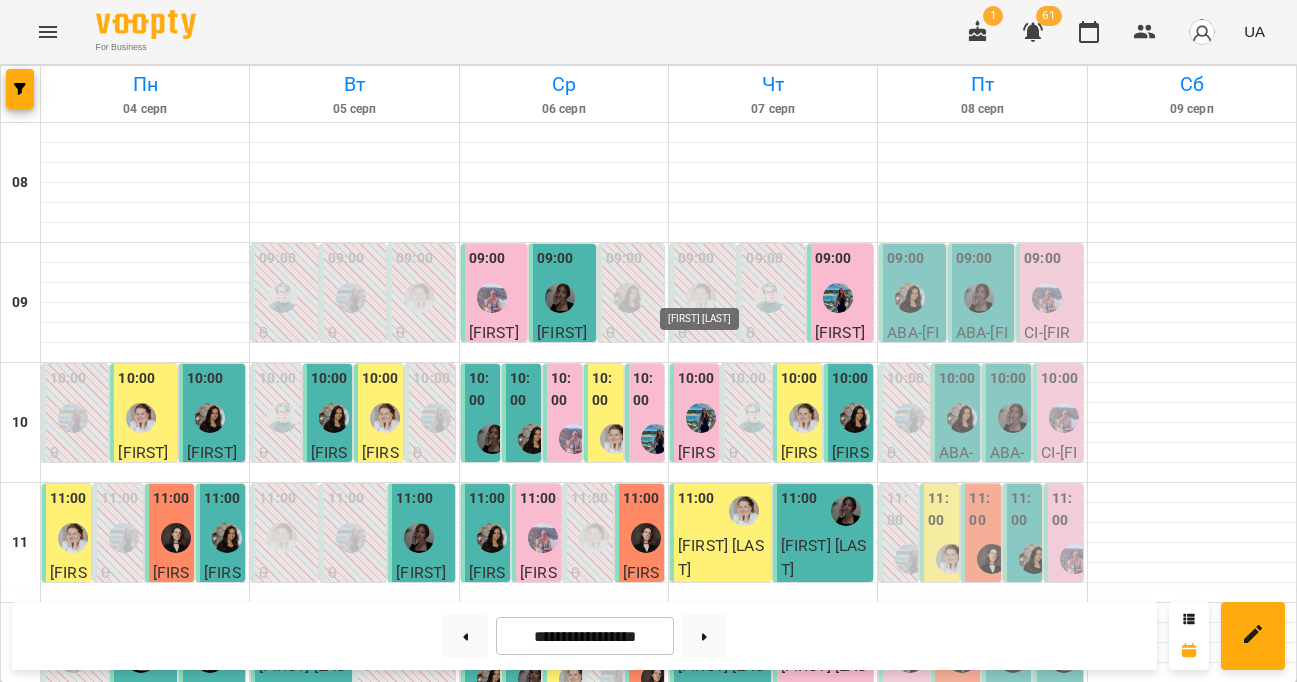 click at bounding box center (701, 898) 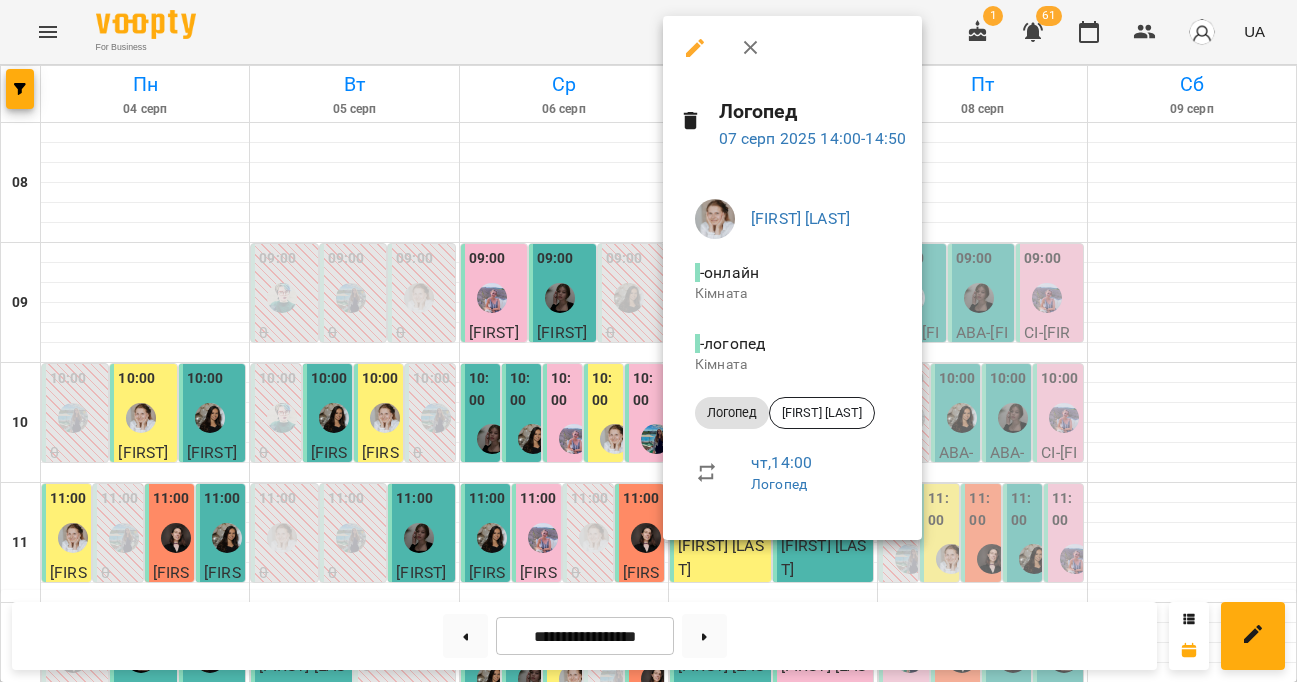 click 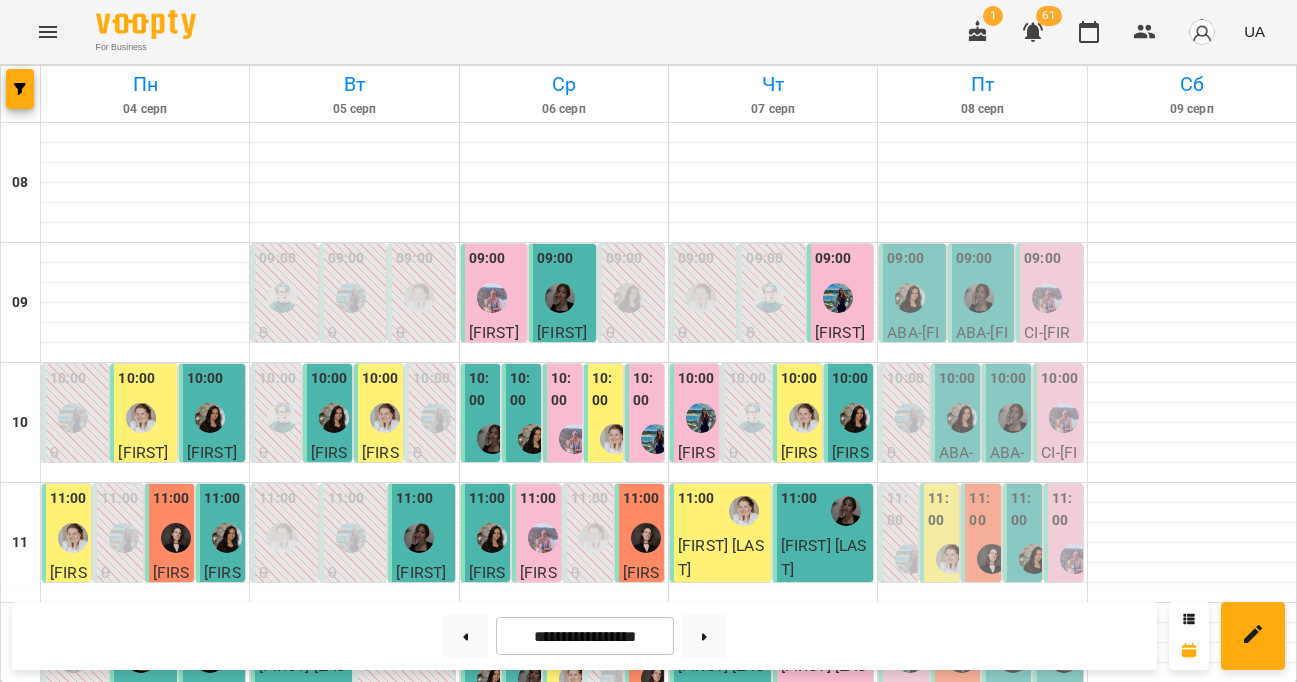 scroll, scrollTop: 776, scrollLeft: 0, axis: vertical 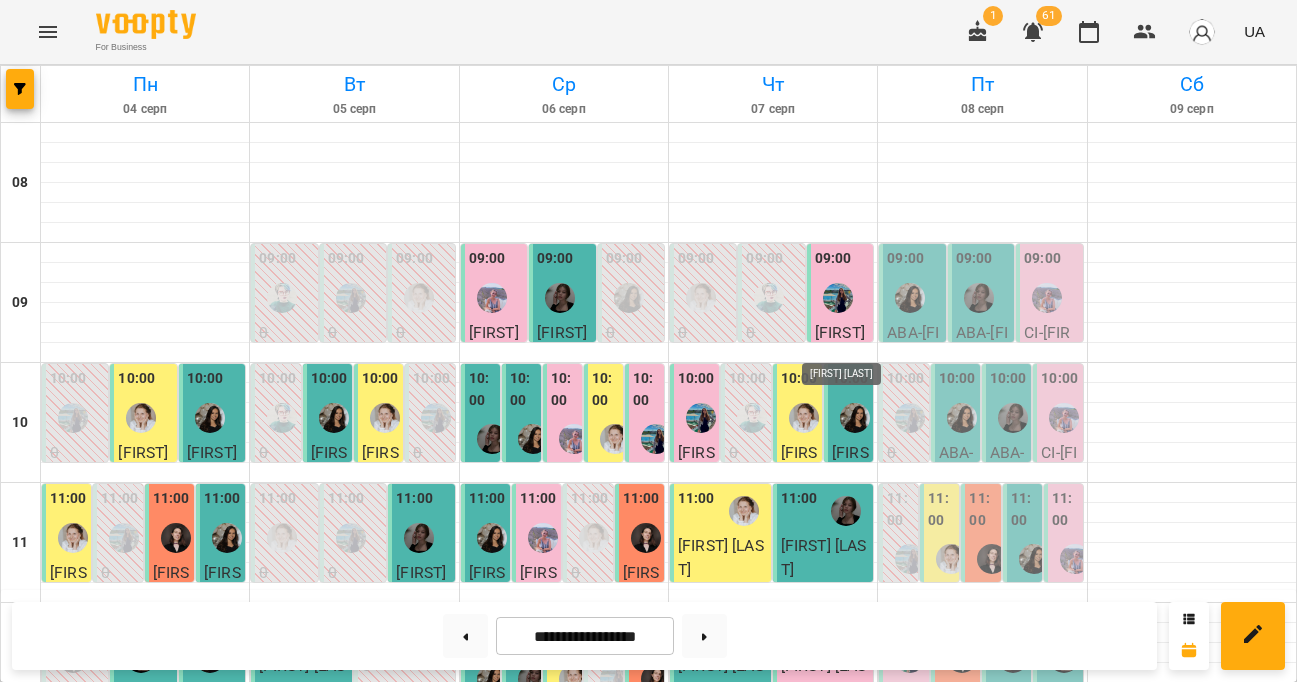 click at bounding box center [846, 1111] 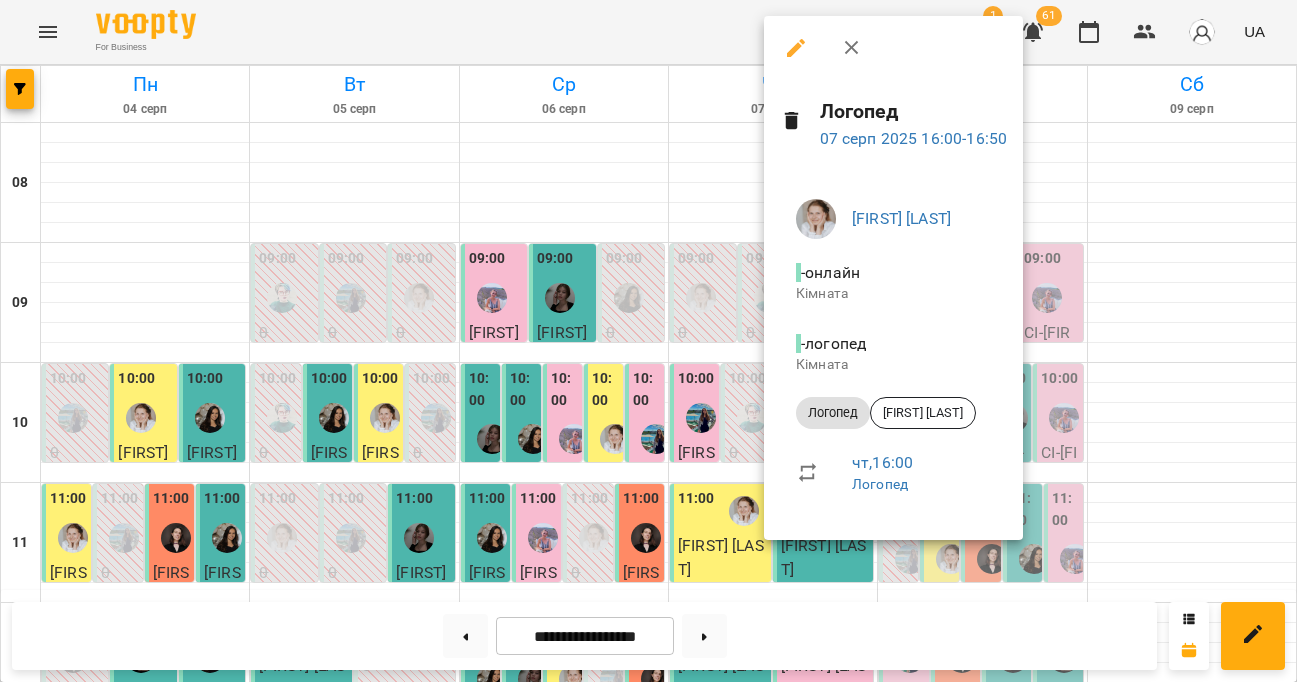 click 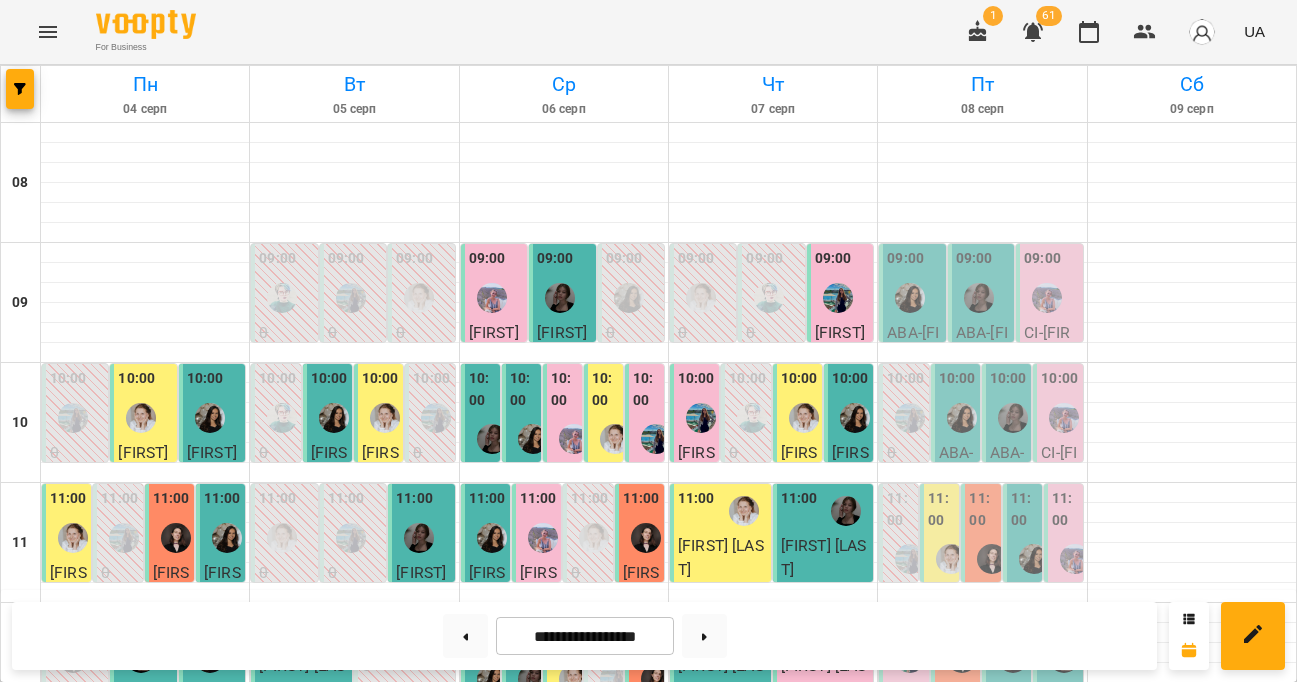 scroll, scrollTop: 819, scrollLeft: 0, axis: vertical 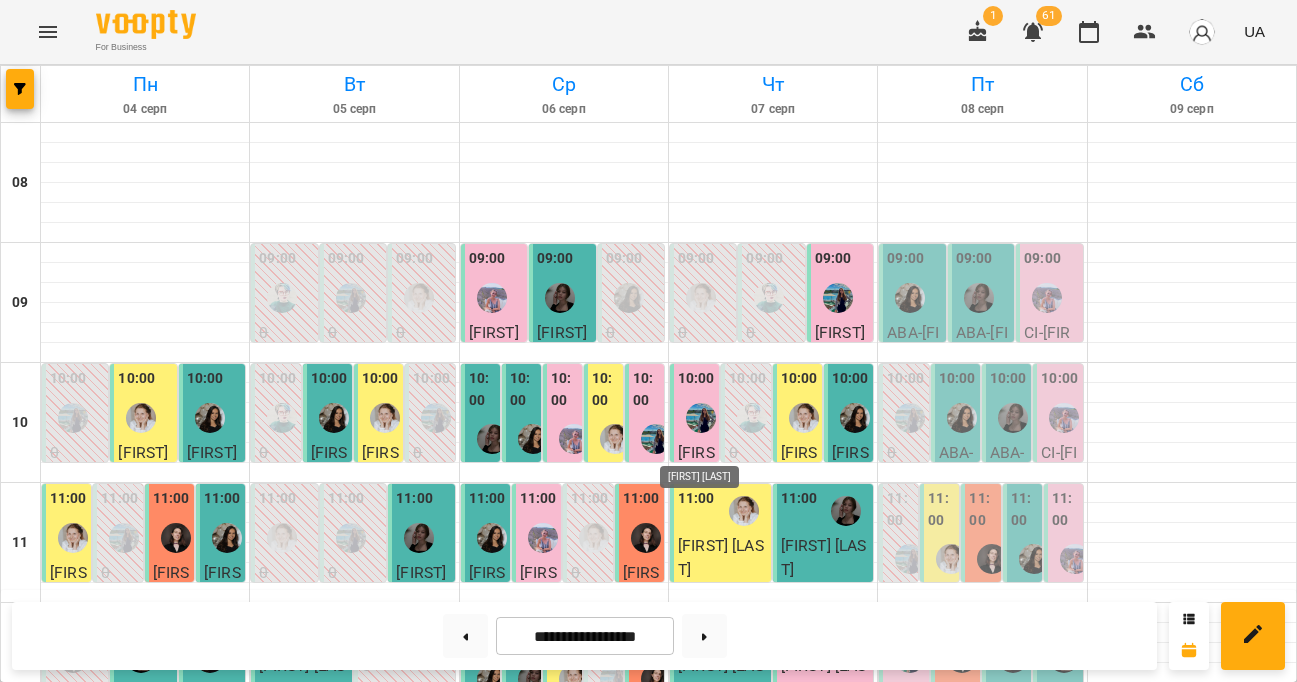 click at bounding box center [701, 1258] 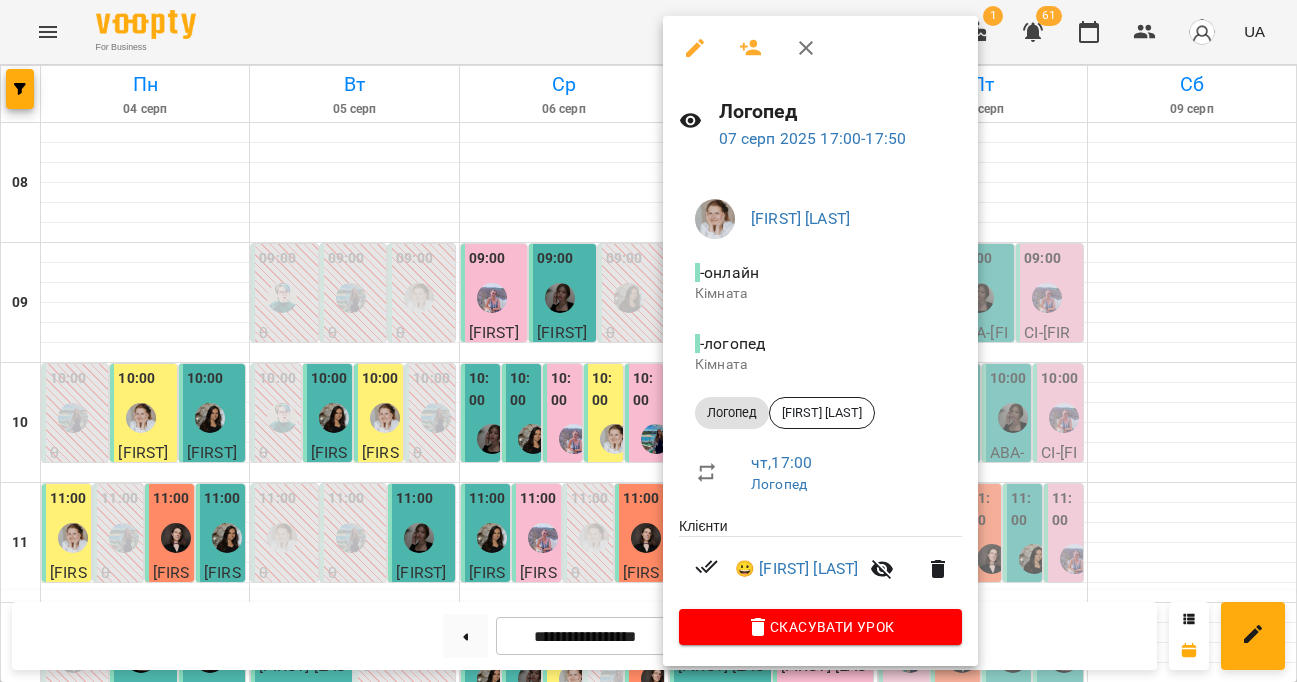 click 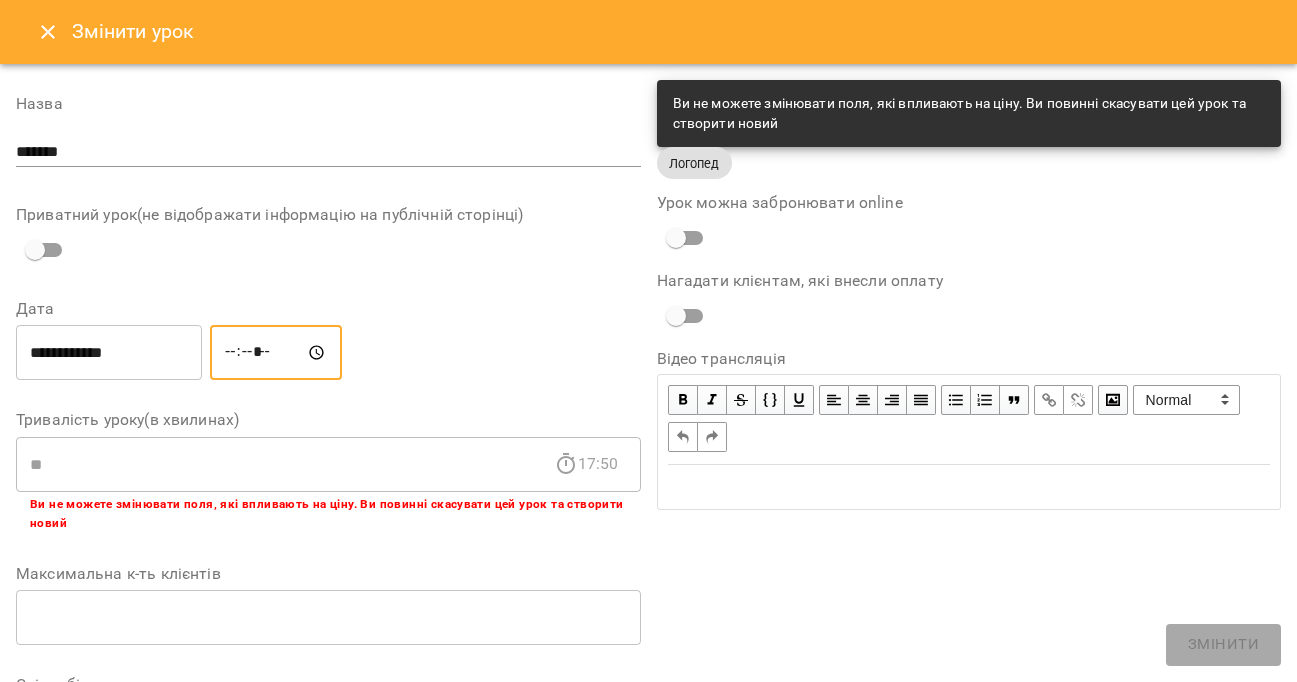 click on "*****" at bounding box center [276, 353] 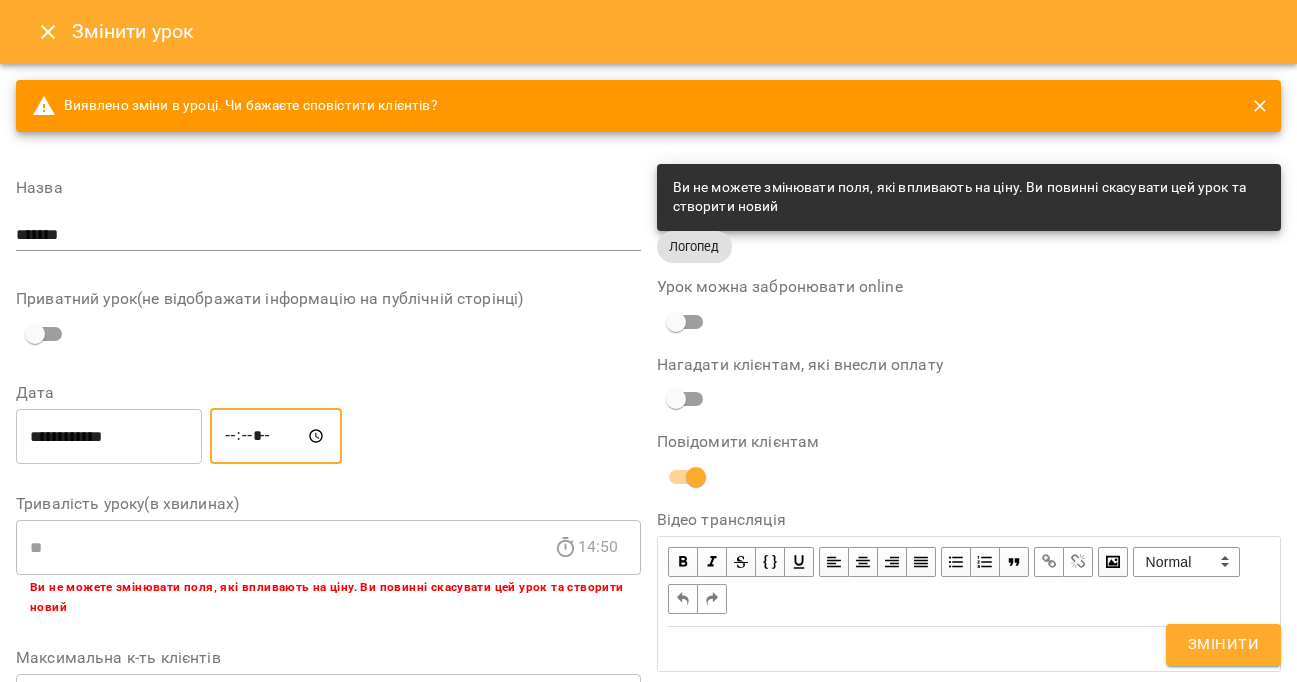 type on "*****" 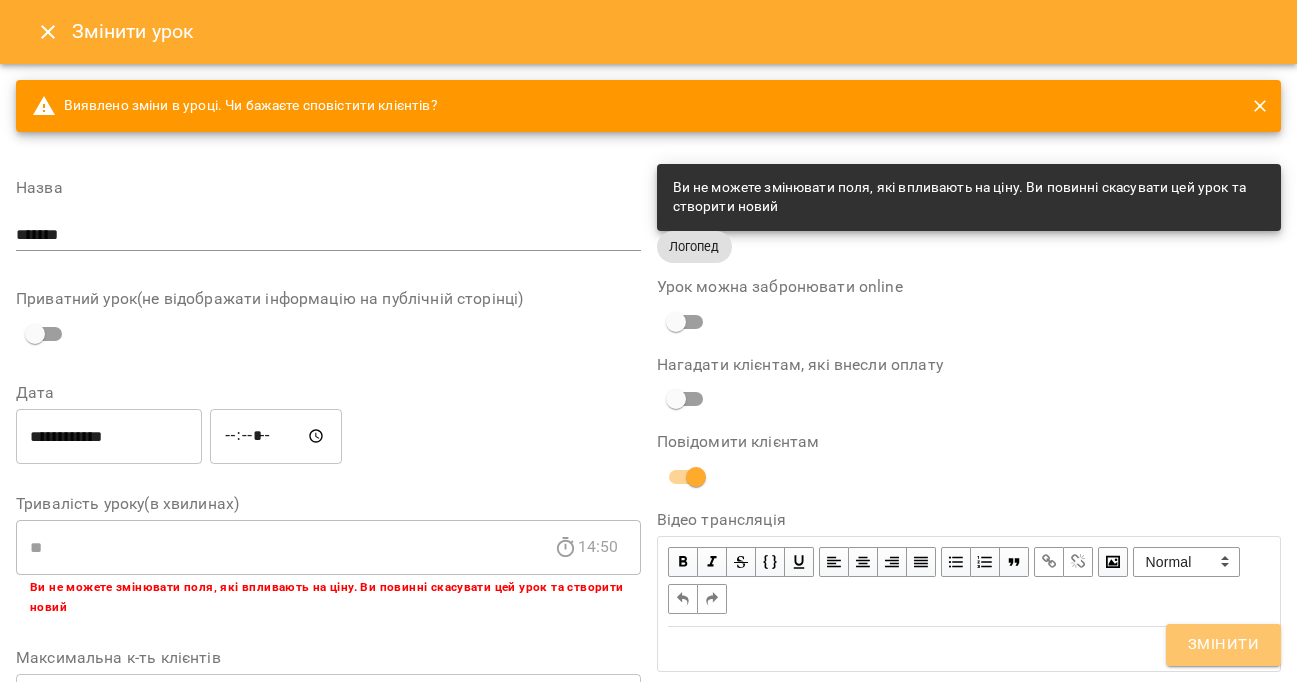 click on "Змінити" at bounding box center [1223, 645] 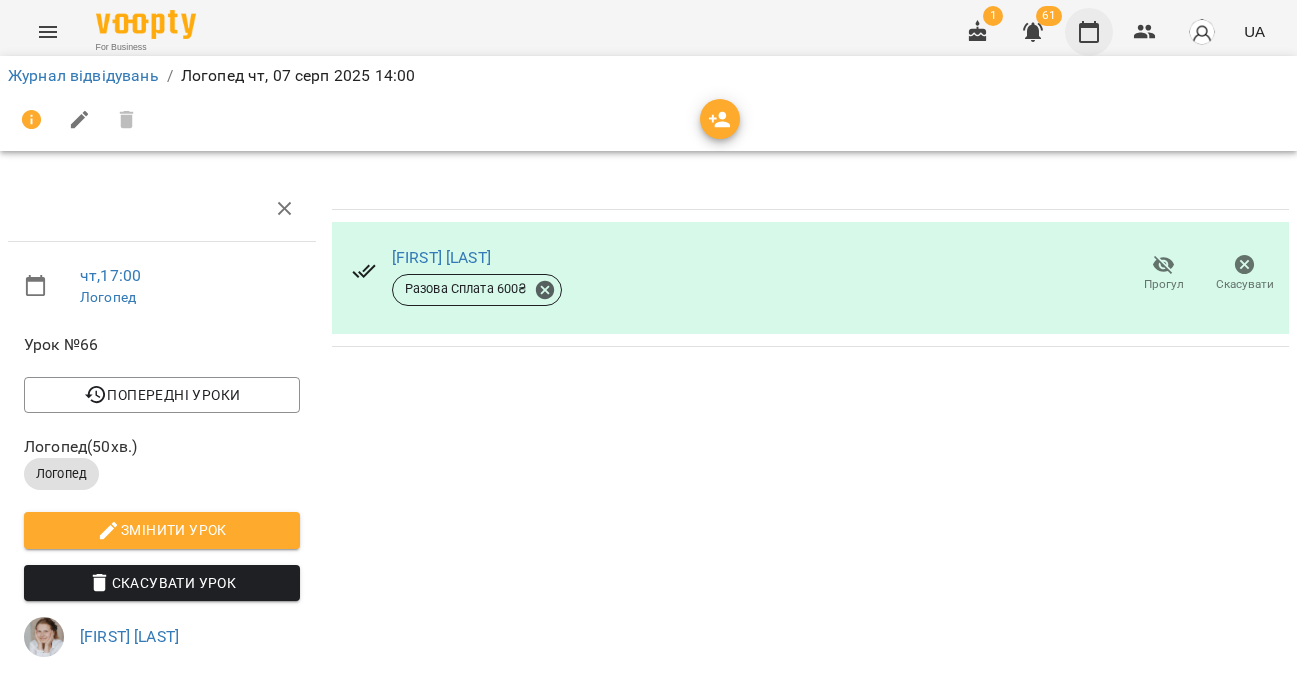 click 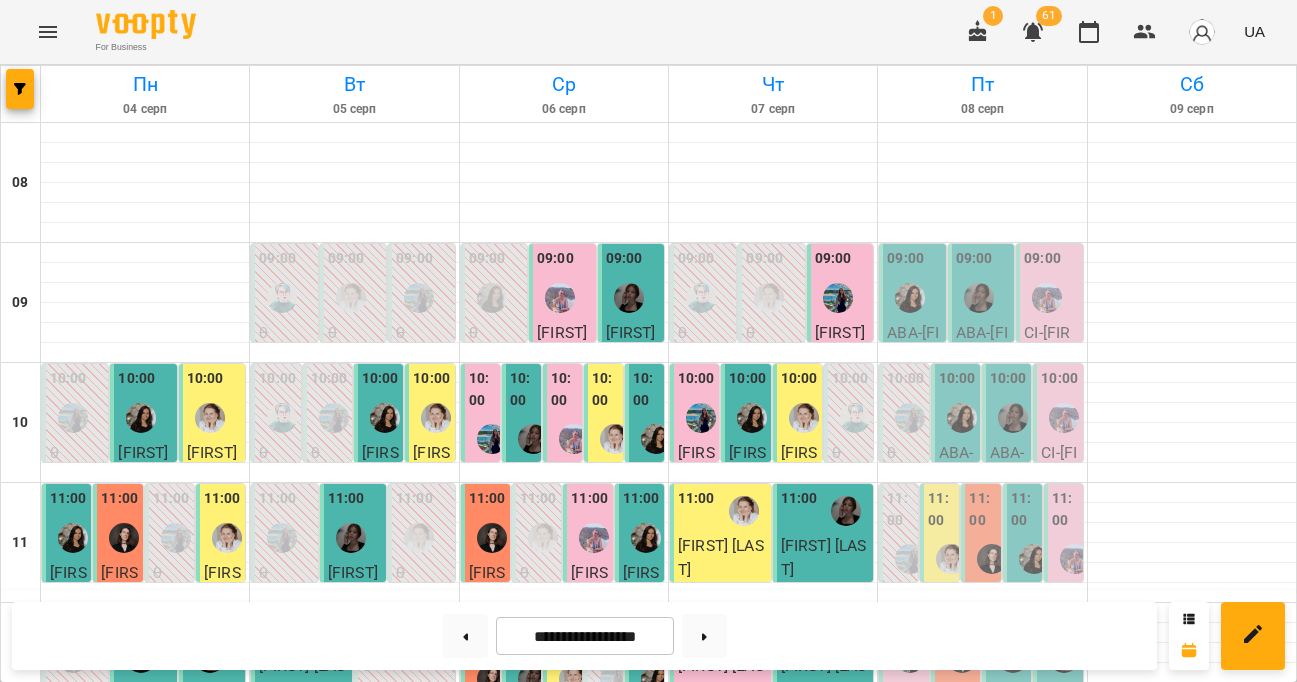 scroll, scrollTop: 82, scrollLeft: 0, axis: vertical 